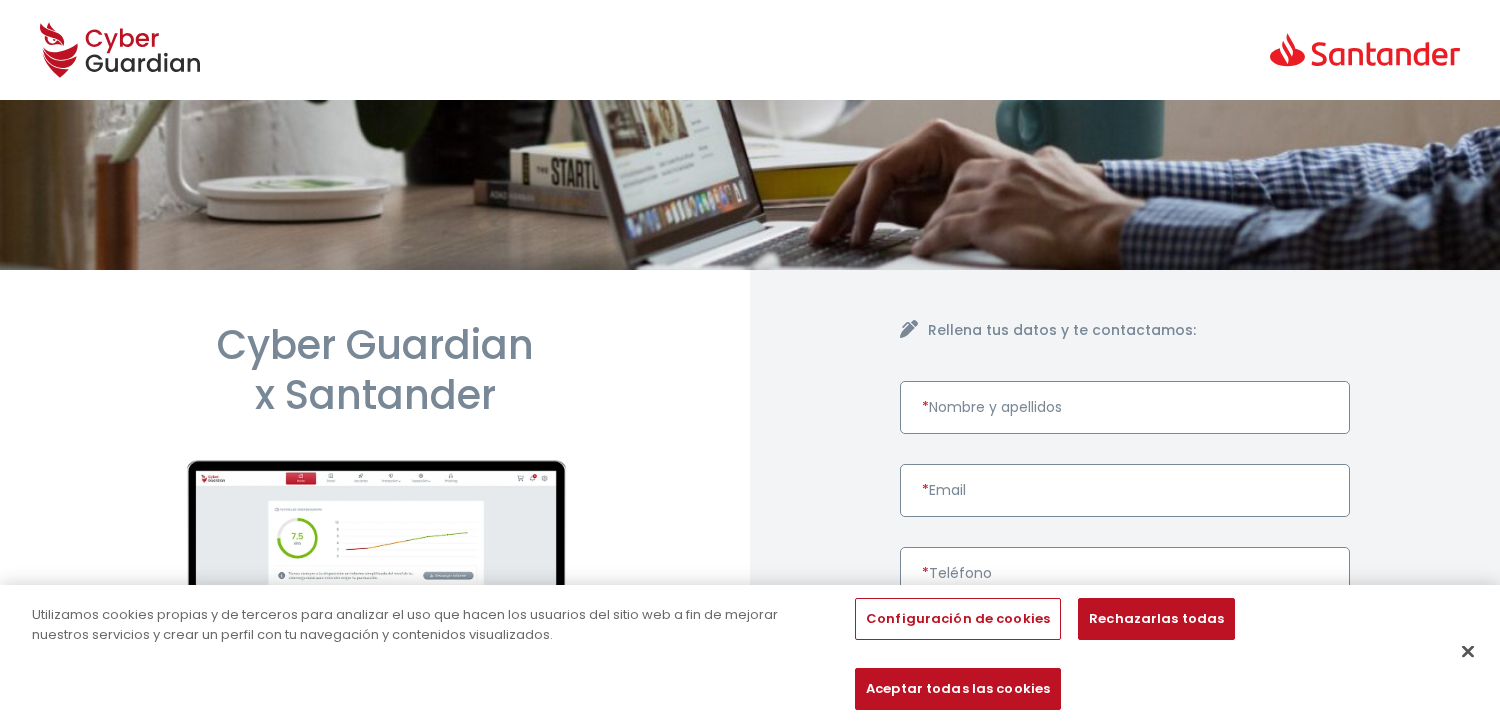 scroll, scrollTop: 0, scrollLeft: 0, axis: both 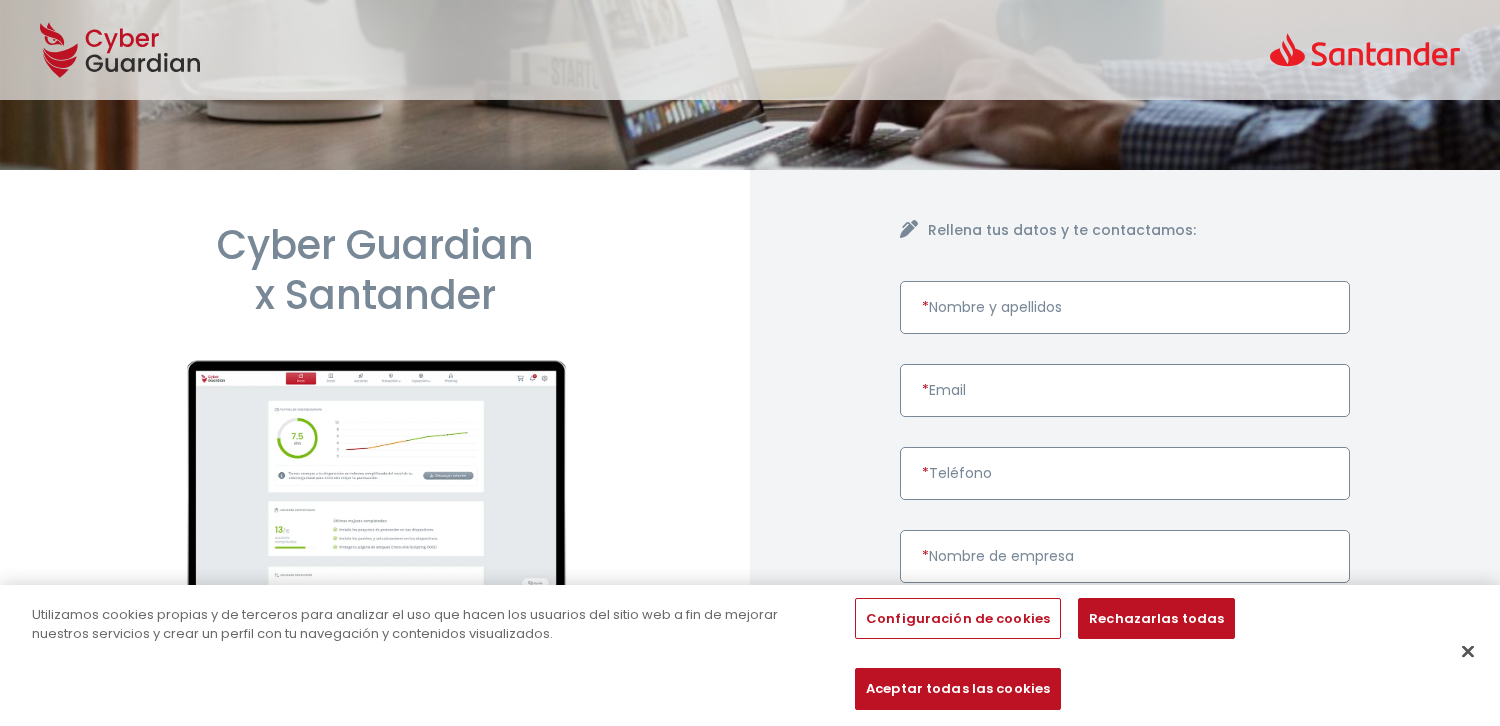 click on "*  Nombre y apellidos" at bounding box center (1125, 307) 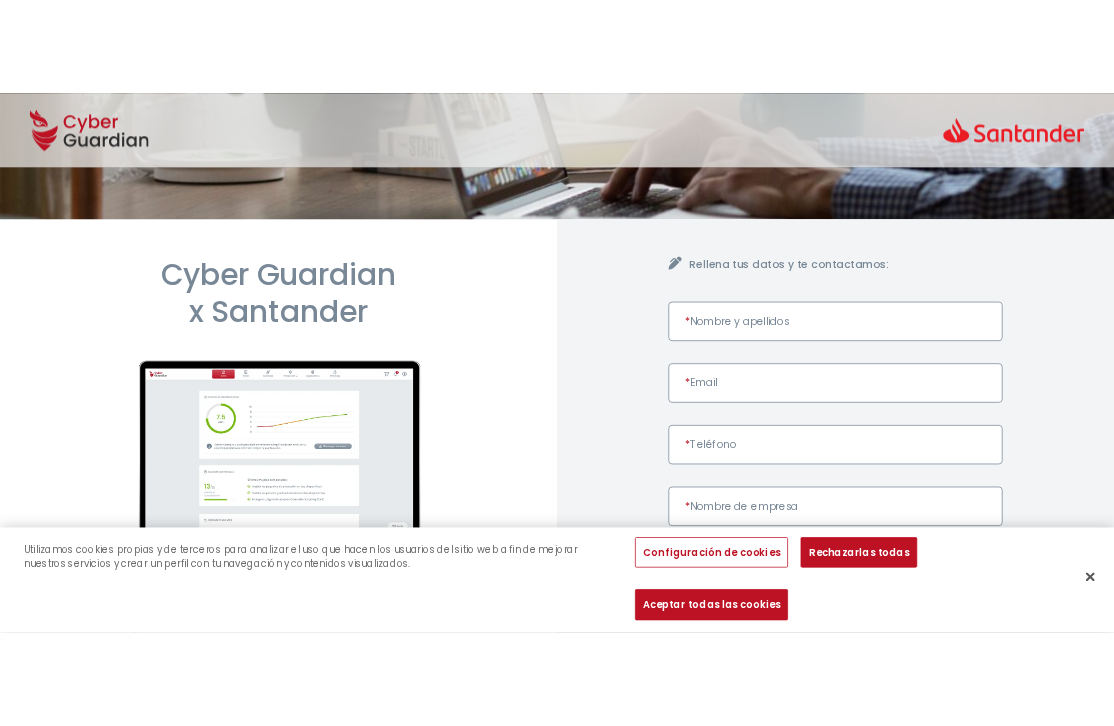 scroll, scrollTop: 300, scrollLeft: 0, axis: vertical 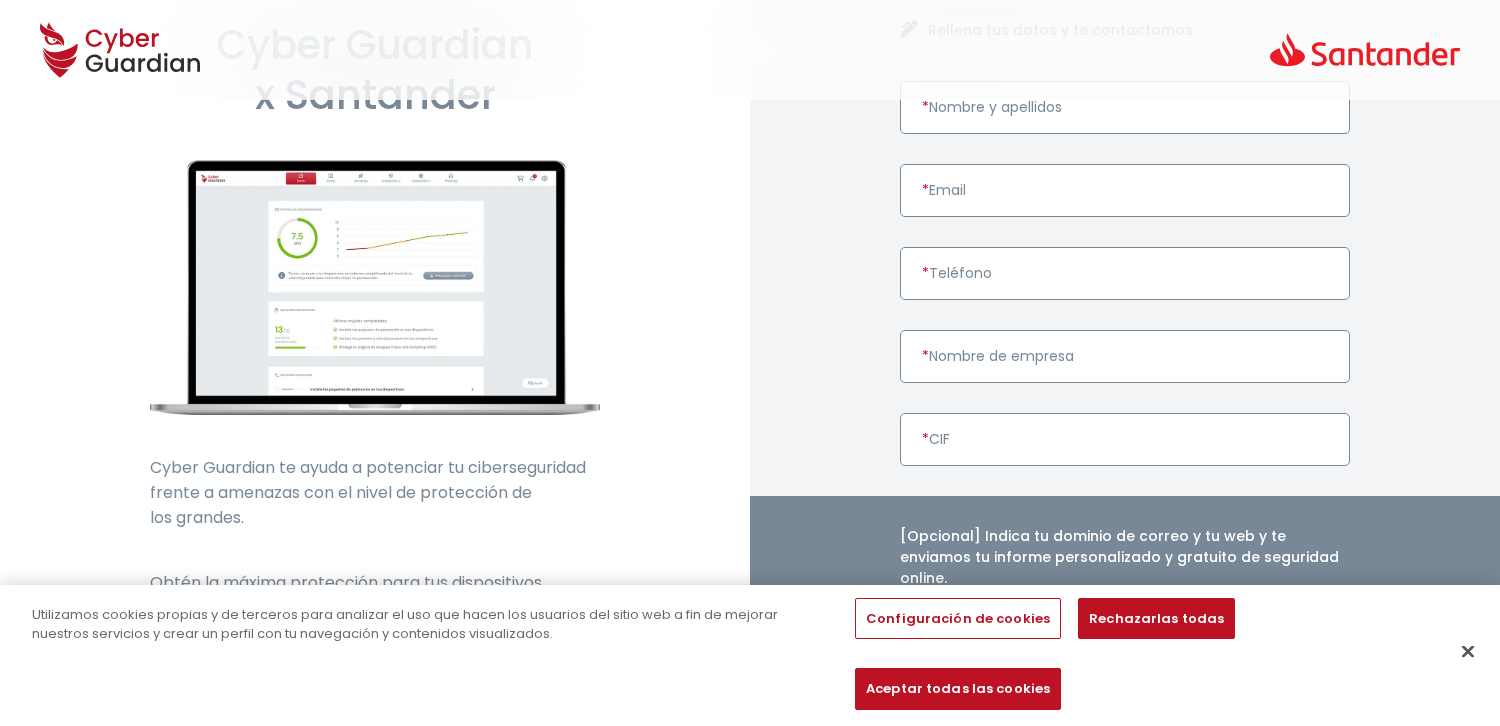 paste on "NEVERHACK SPAIN SLU" 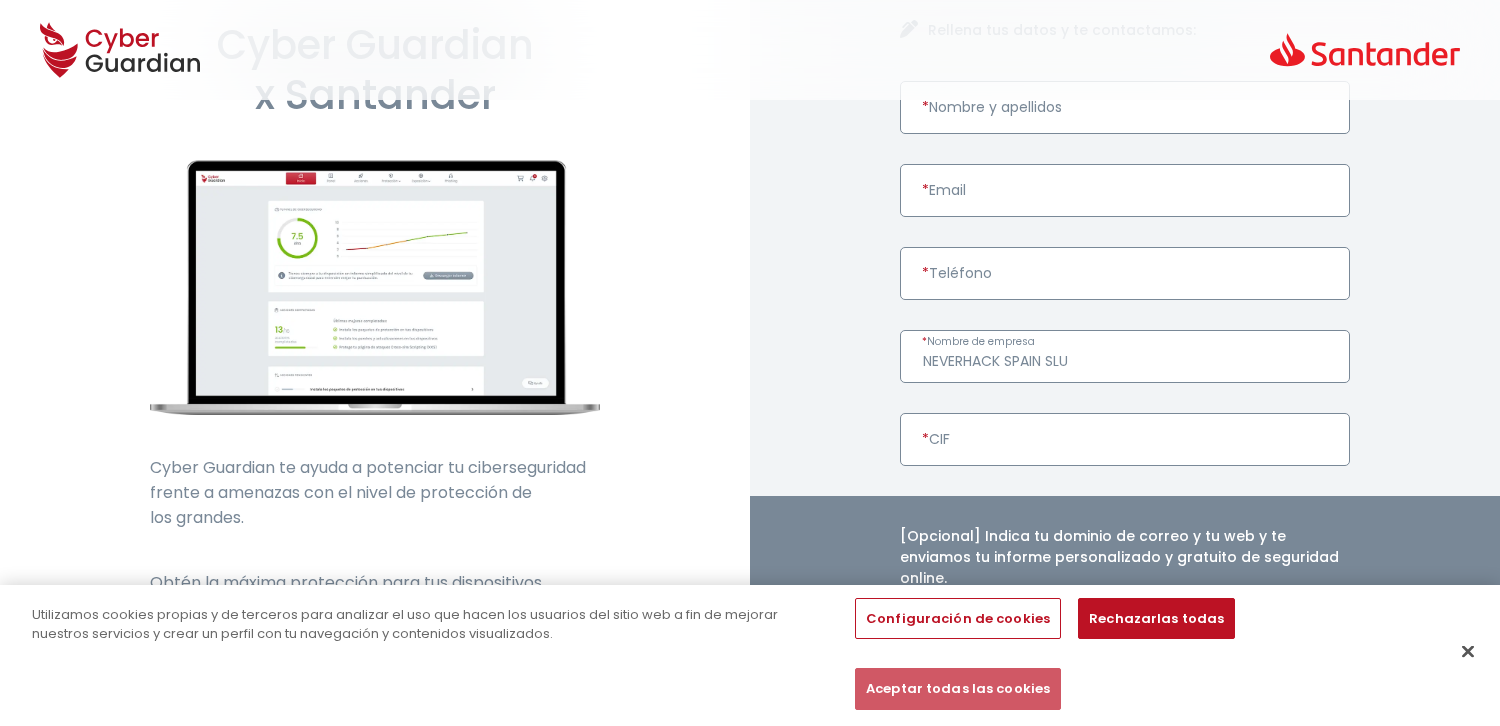 type on "NEVERHACK SPAIN SLU" 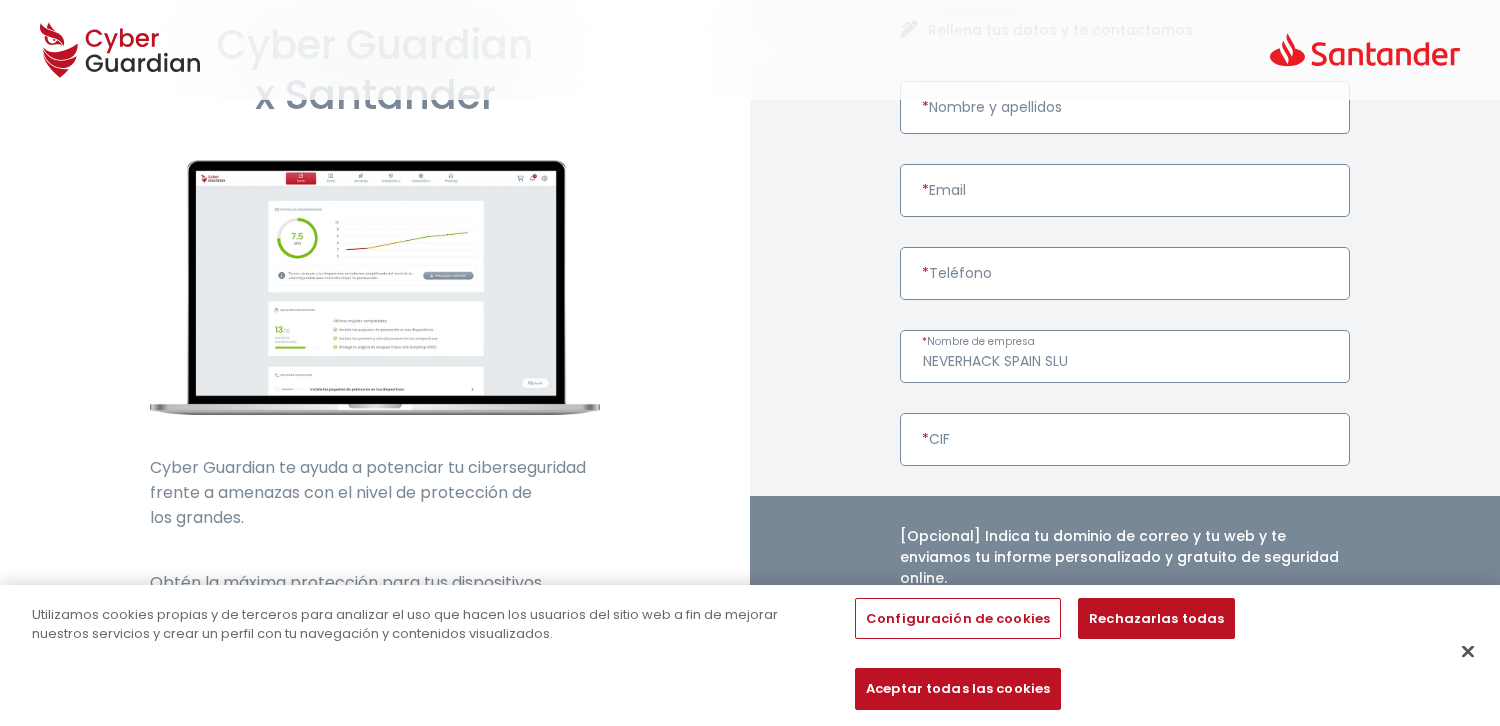 click on "Cyber Guardian x Santander         Cyber Guardian te ayuda a potenciar tu ciberseguridad frente a amenazas con el nivel de protección de los grandes.   Obtén la máxima protección para tus dispositivos, correo y navegación en una única plataforma.   ¿Quieres saber más? Rellena este formulario y te contactamos." at bounding box center (375, 504) 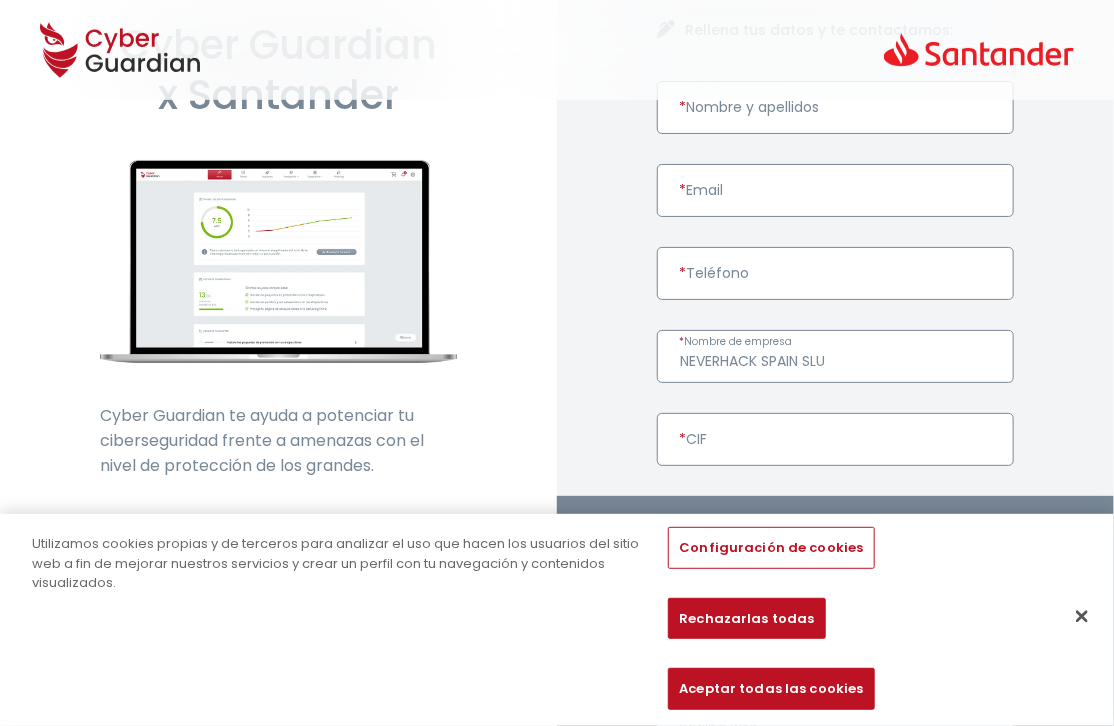 drag, startPoint x: 637, startPoint y: 195, endPoint x: 593, endPoint y: 195, distance: 44 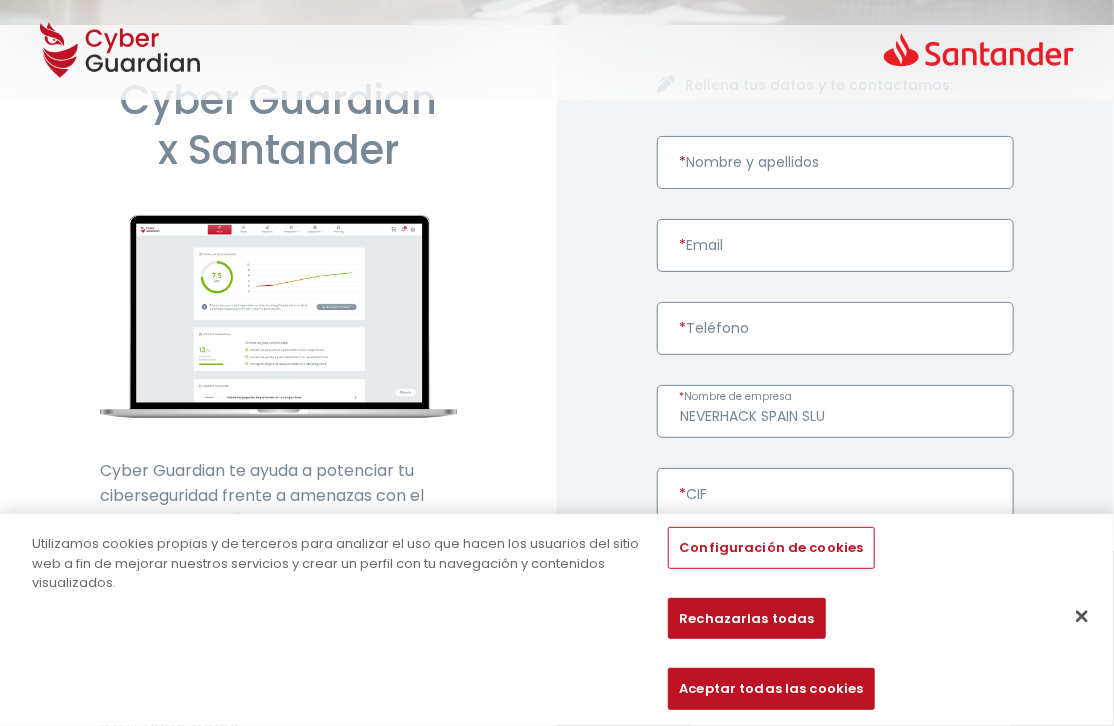 scroll, scrollTop: 300, scrollLeft: 0, axis: vertical 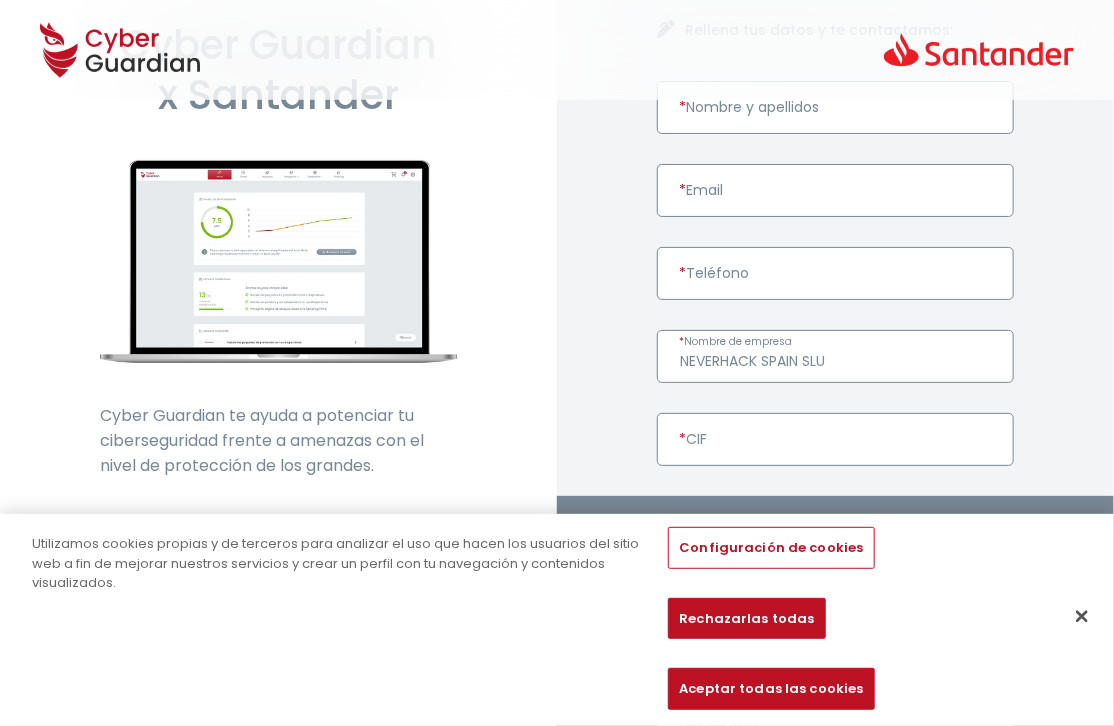 paste on "B64823107" 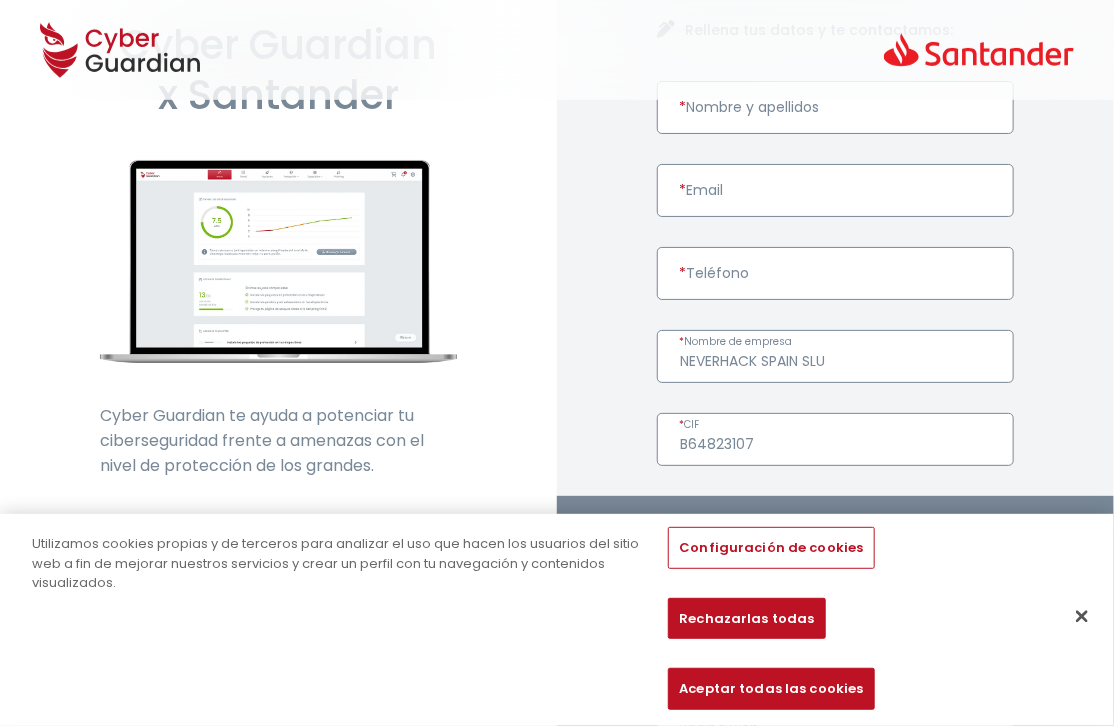 type on "B64823107" 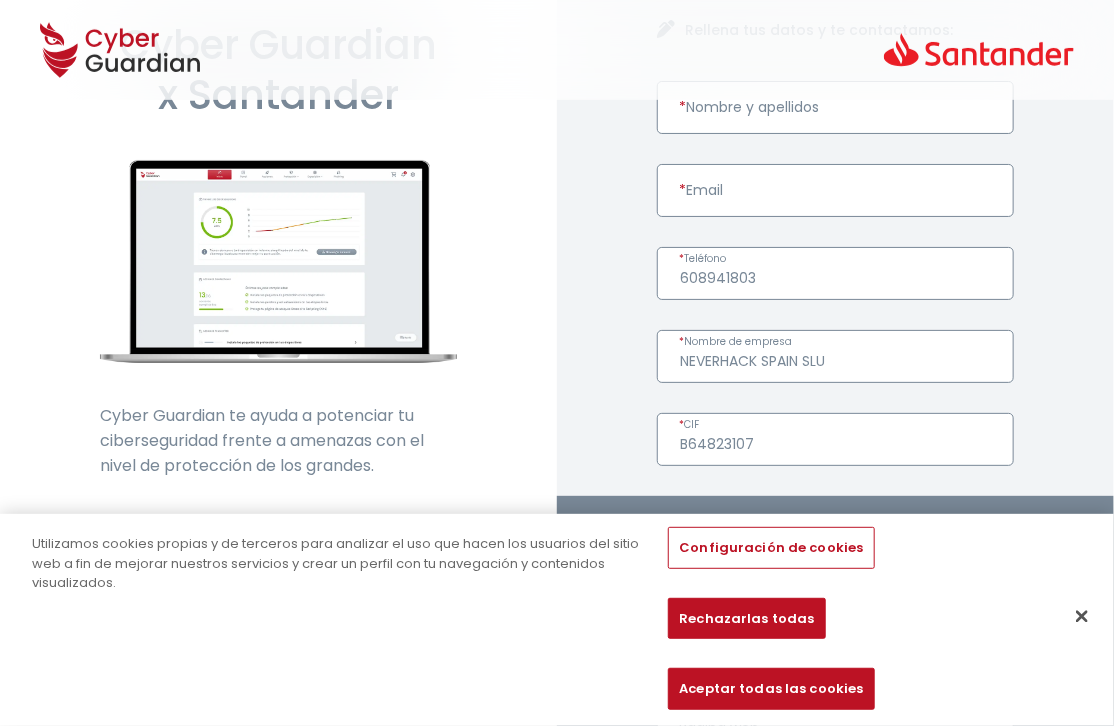 type on "608941803" 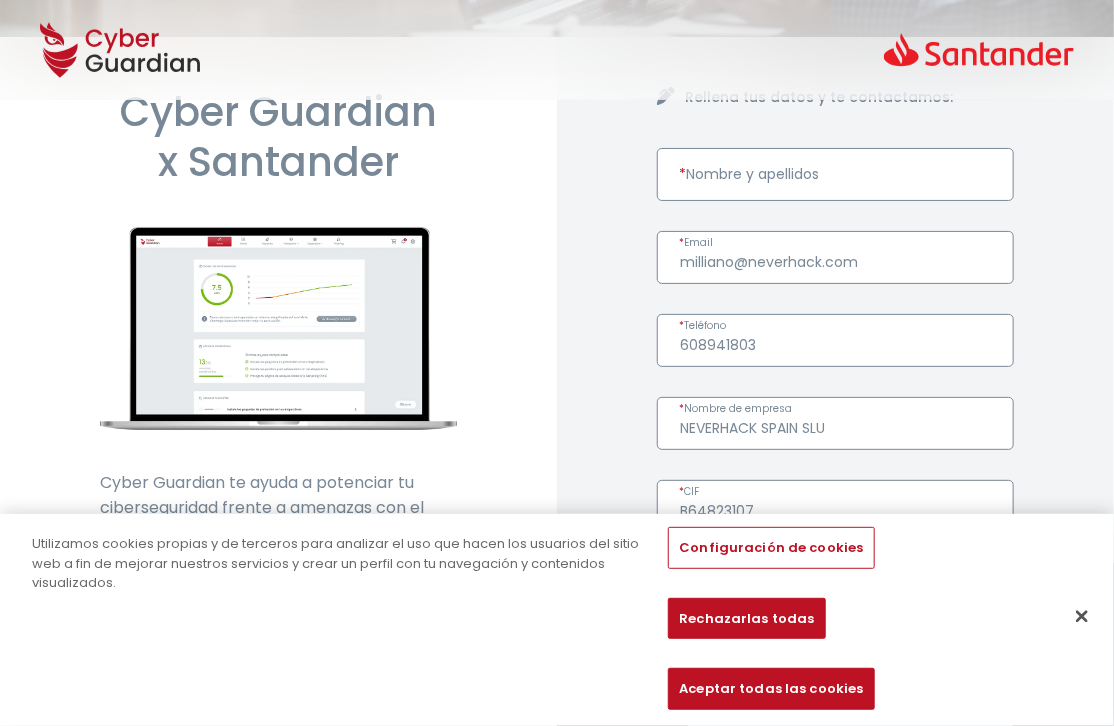 scroll, scrollTop: 100, scrollLeft: 0, axis: vertical 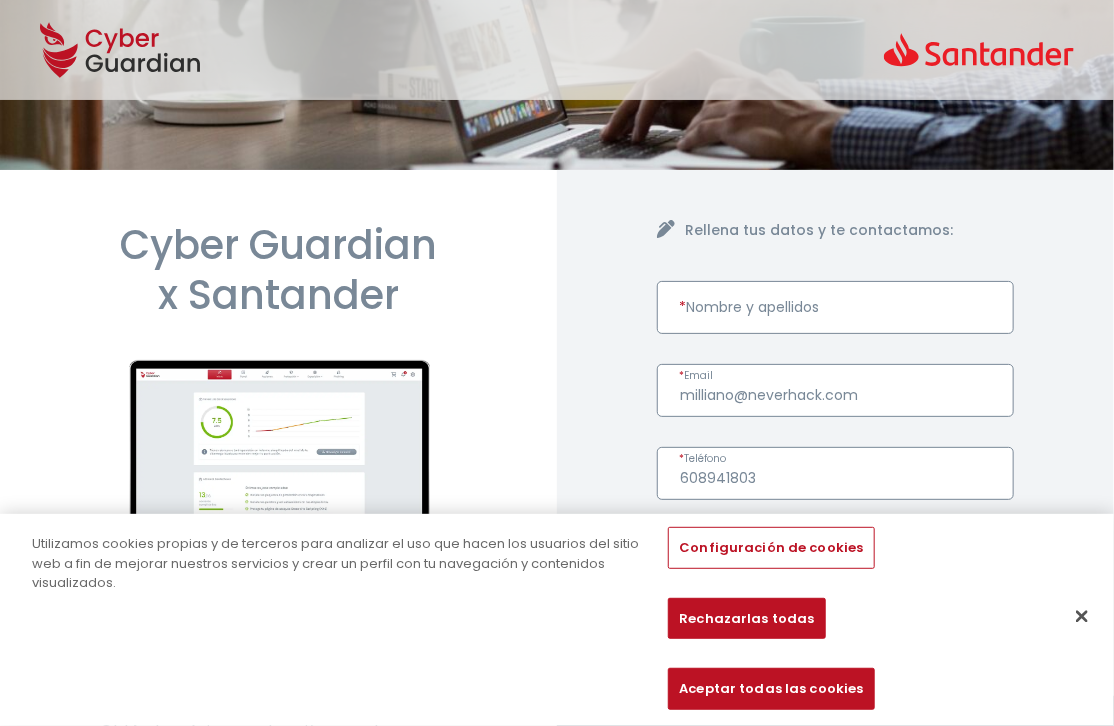 type on "milliano@neverhack.com" 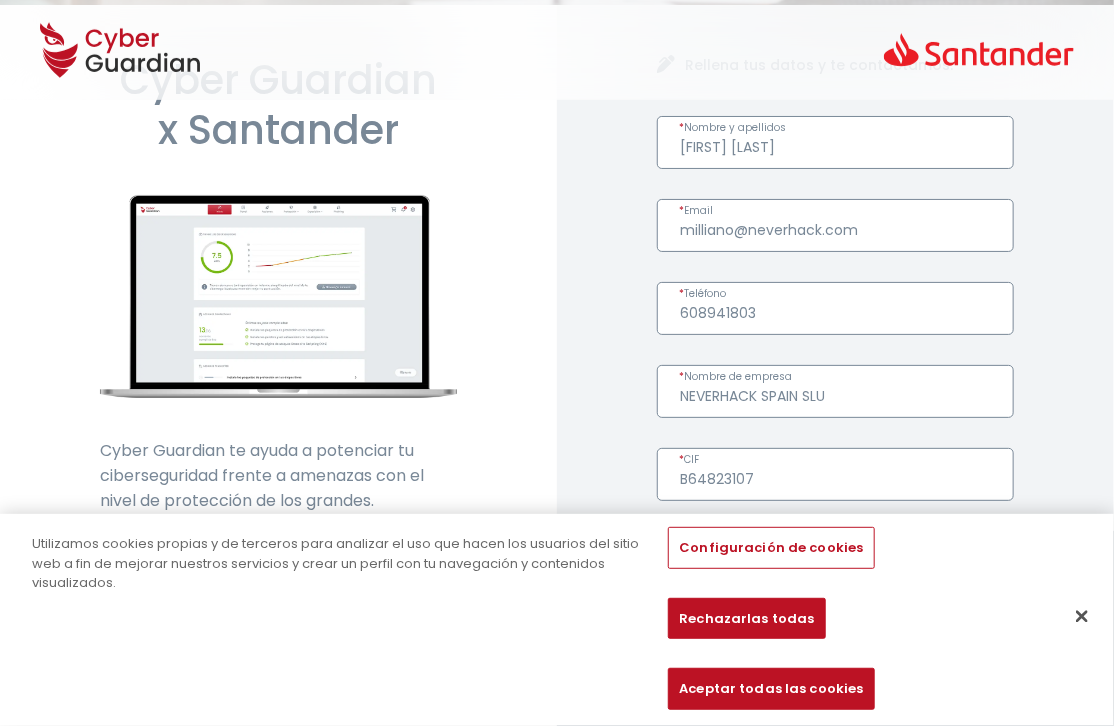 scroll, scrollTop: 400, scrollLeft: 0, axis: vertical 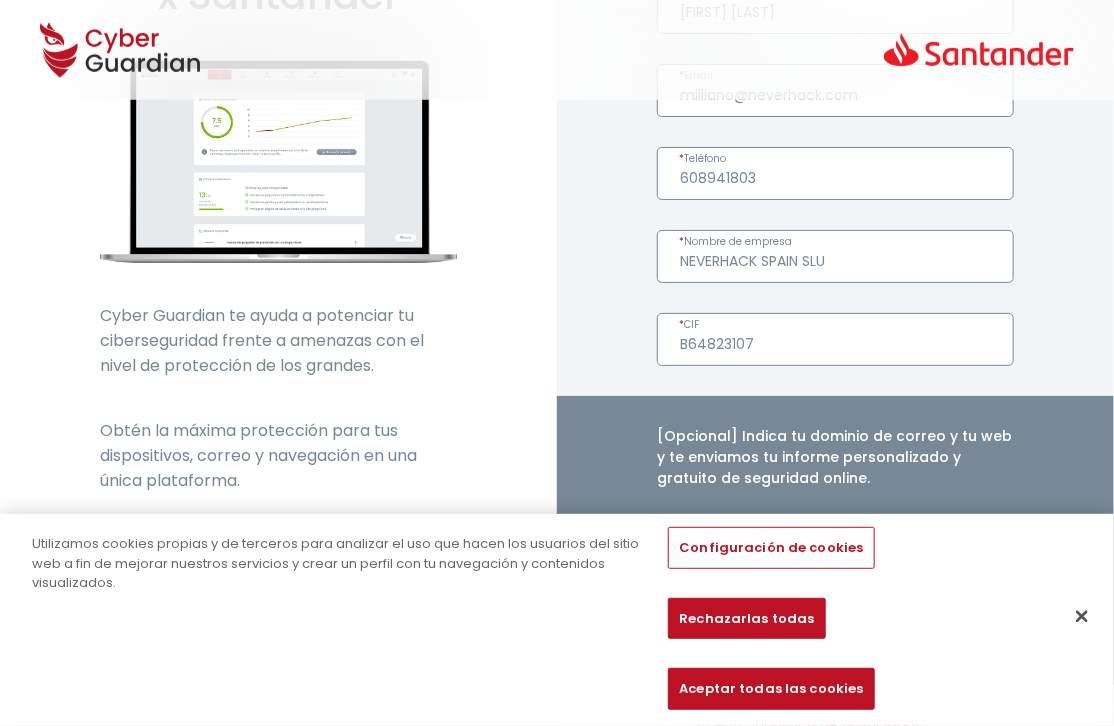 type on "[FIRST] [LAST]" 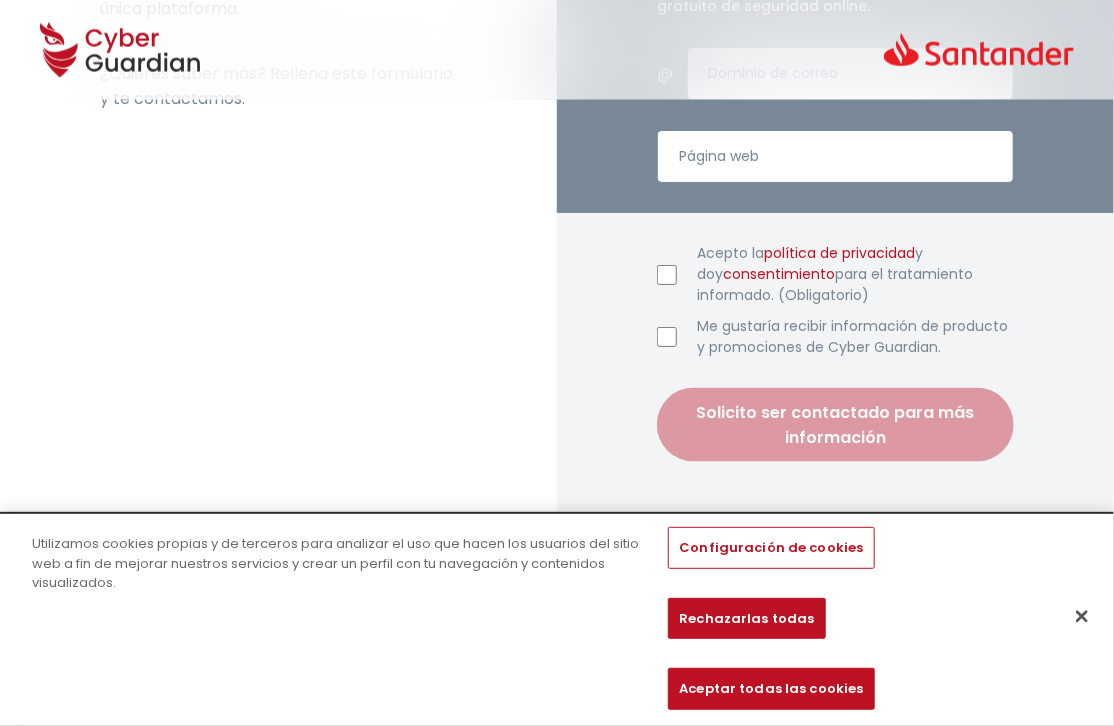 scroll, scrollTop: 878, scrollLeft: 0, axis: vertical 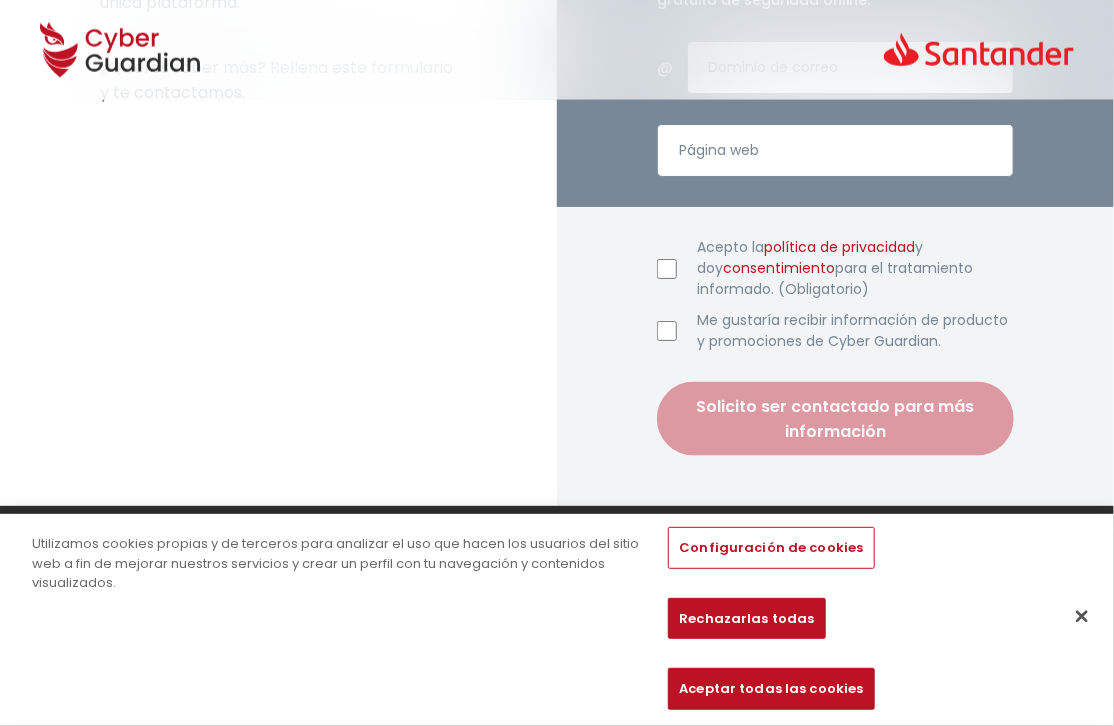 type on "NEVERHACK SPAIN SLU (partners)" 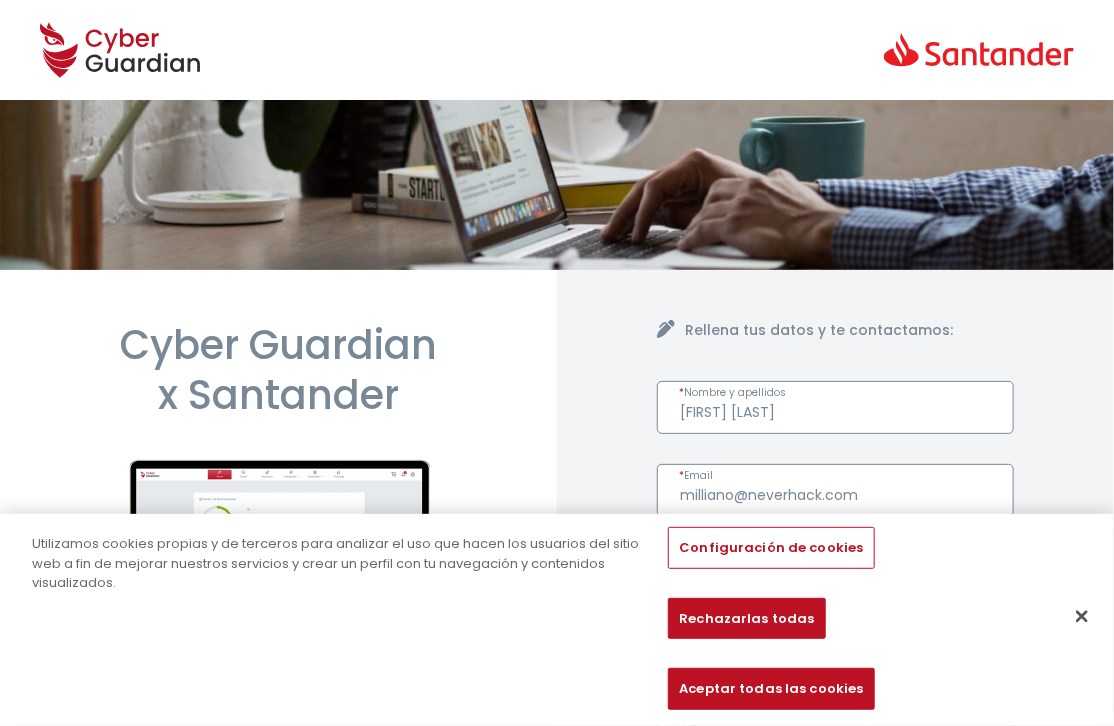 scroll, scrollTop: 0, scrollLeft: 0, axis: both 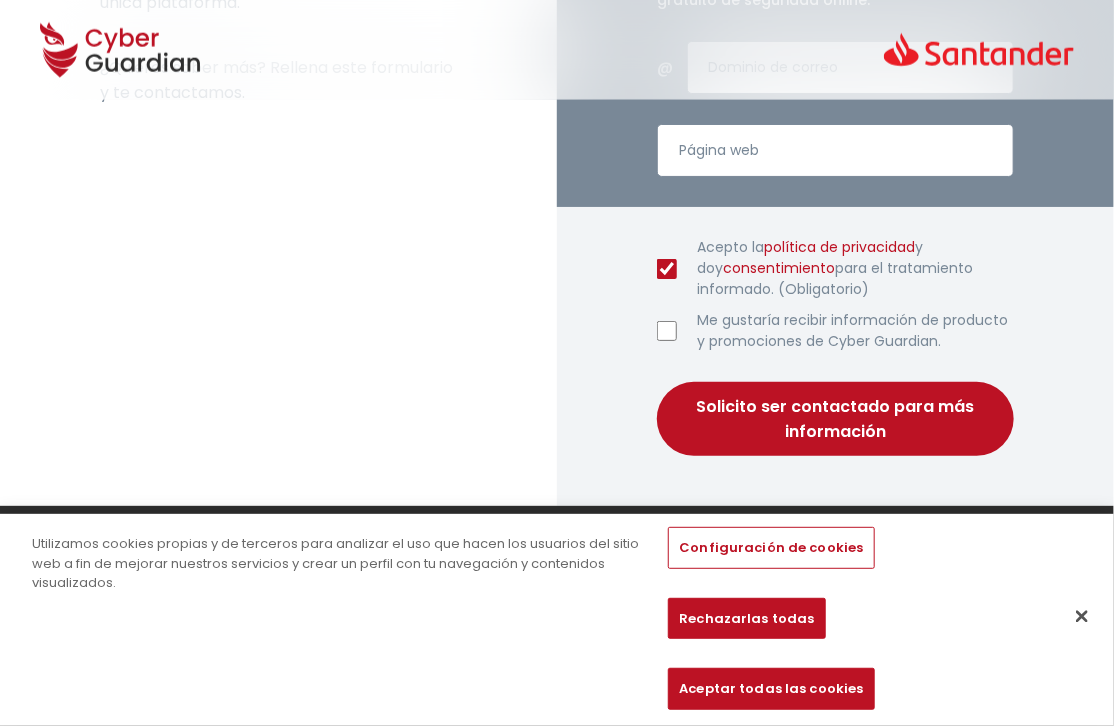 click on "Solicito ser contactado para más información" at bounding box center [835, 419] 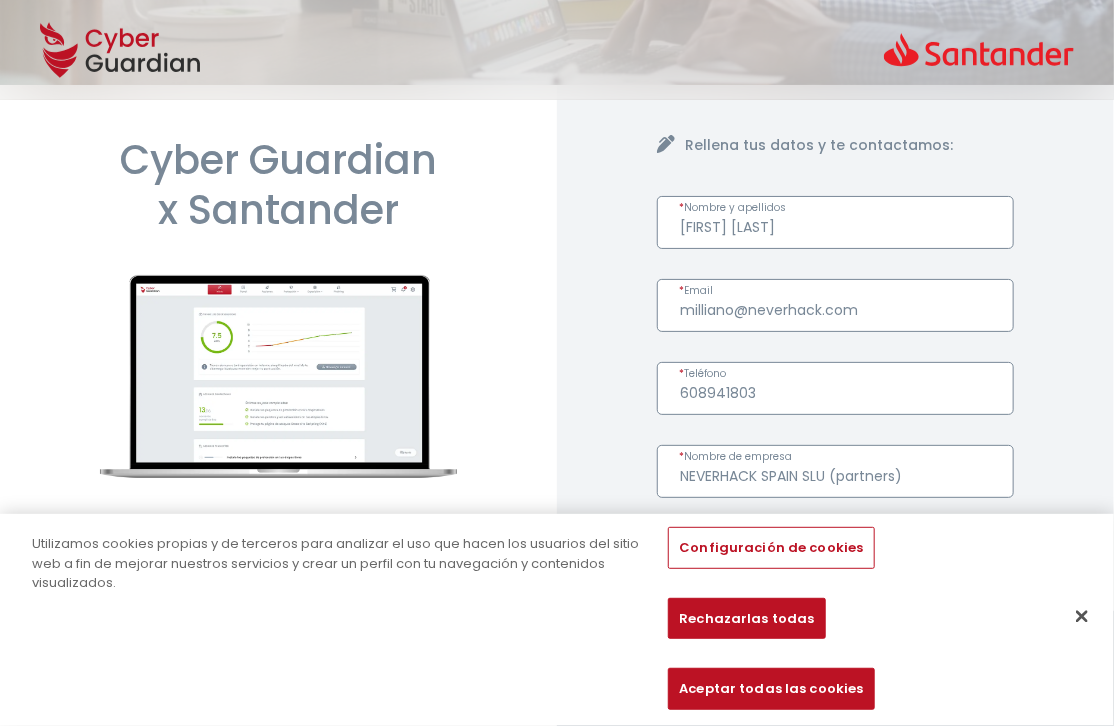 scroll, scrollTop: 80, scrollLeft: 0, axis: vertical 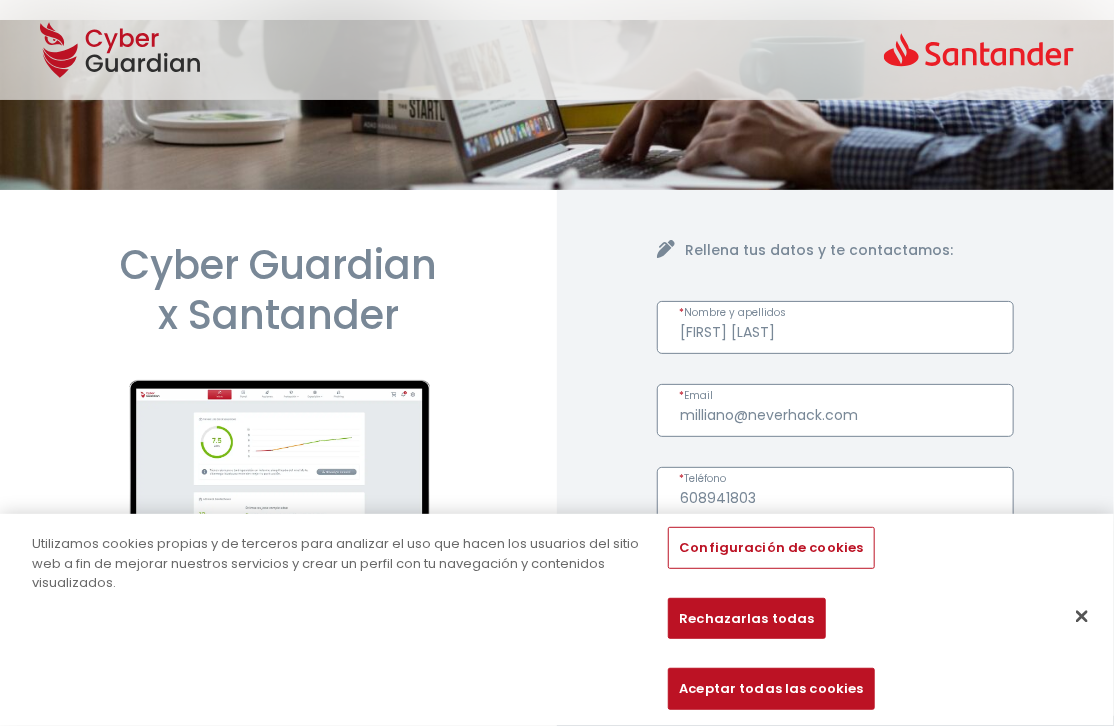 drag, startPoint x: 822, startPoint y: 329, endPoint x: 825, endPoint y: 343, distance: 14.3178215 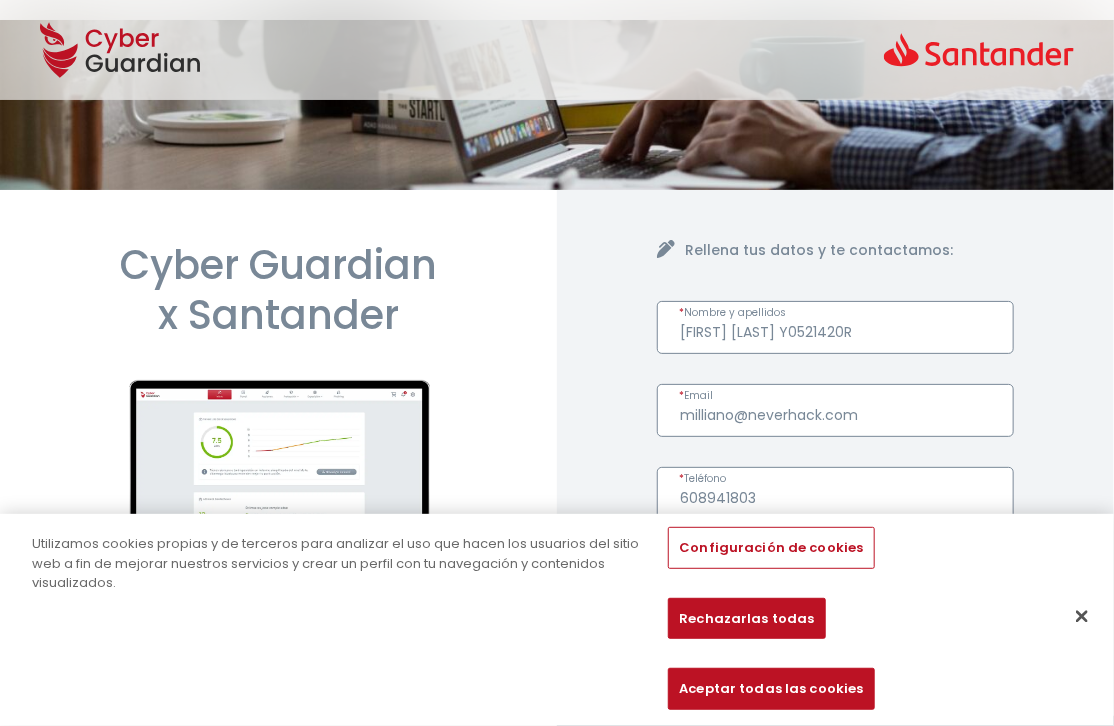 click on "Rellena tus datos y te contactamos:          [FIRST] [LAST]     *  Nombre y apellidos         milliano@example.com     *  Email         [PHONE]     *  Teléfono         NEVERHACK SPAIN SLU (partners)     *  Nombre de empresa         B64823107     *  CIF          [Opcional] Indica tu dominio de correo y tu web y te enviamos tu informe personalizado y gratuito de seguridad online.      @         Dominio de correo               Página web                Acepto la  política de privacidad  y doy  consentimiento  para el tratamiento informado. (Obligatorio)          Me gustaría recibir información de producto y promociones de Cyber Guardian.          Solicito ser contactado para más información               ¡Éxito!    Muchas gracias por tu solicitud. Contactaremos contigo en breve. Si has introducido tu dominio de correo y página web, comprueba tu bandeja de entrada en los próximos minutos.     Cerrar                       ¡Vaya!      Cerrar                        Consiento" at bounding box center (835, 747) 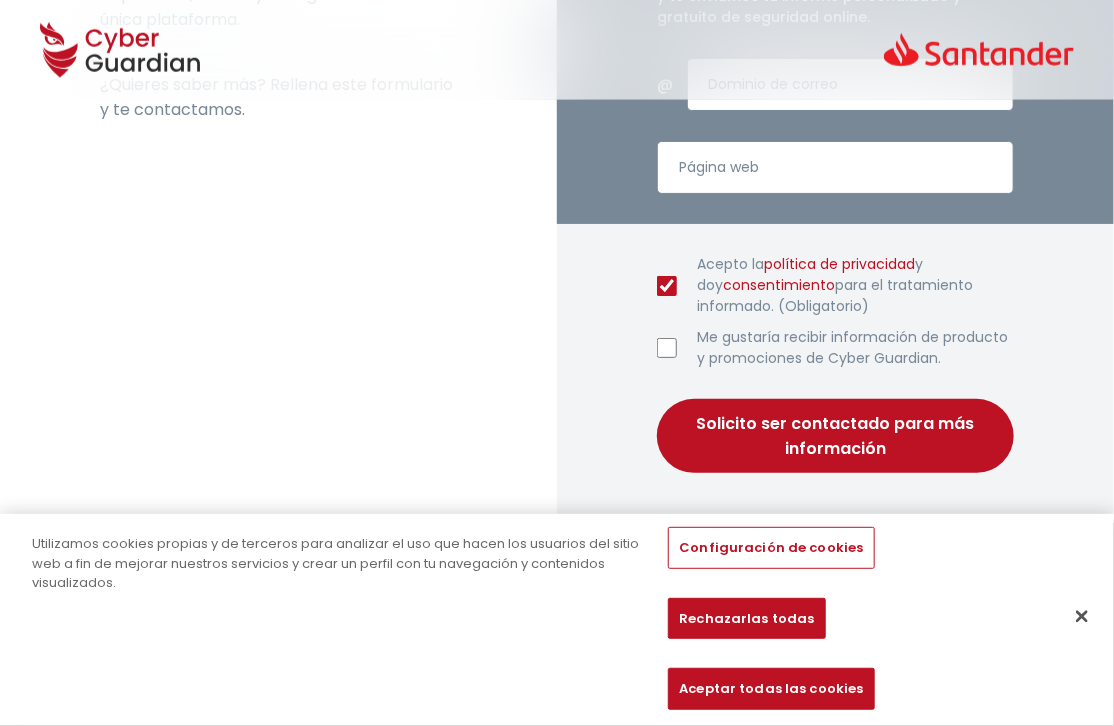 scroll, scrollTop: 878, scrollLeft: 0, axis: vertical 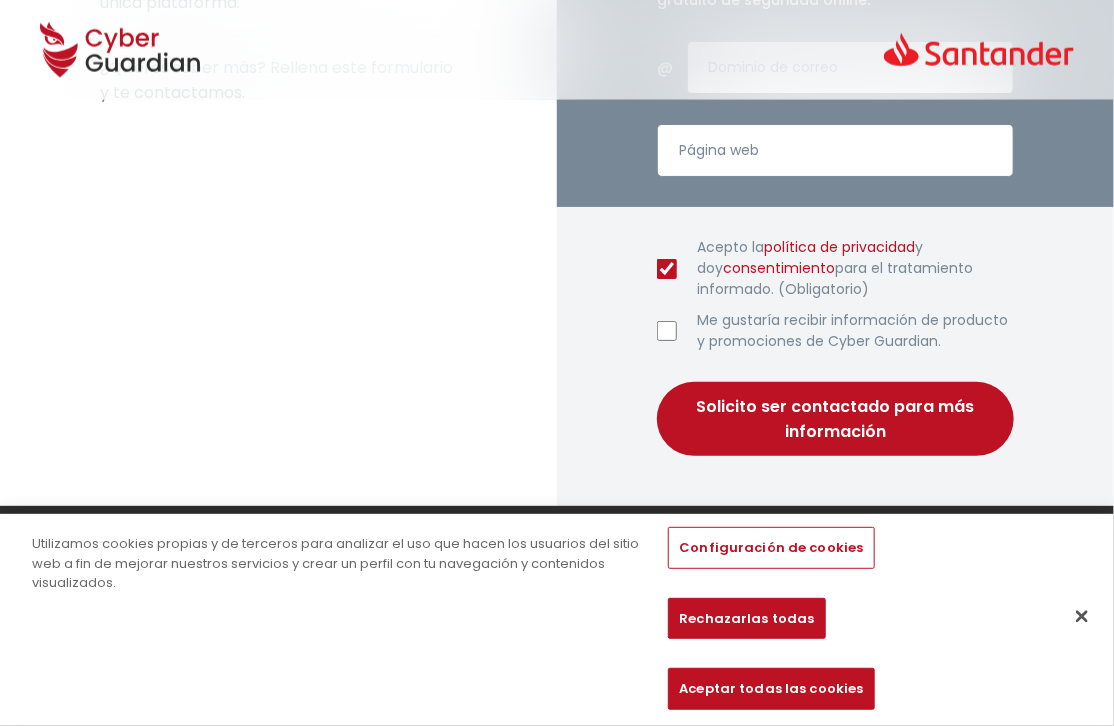 click on "Solicito ser contactado para más información" at bounding box center (835, 419) 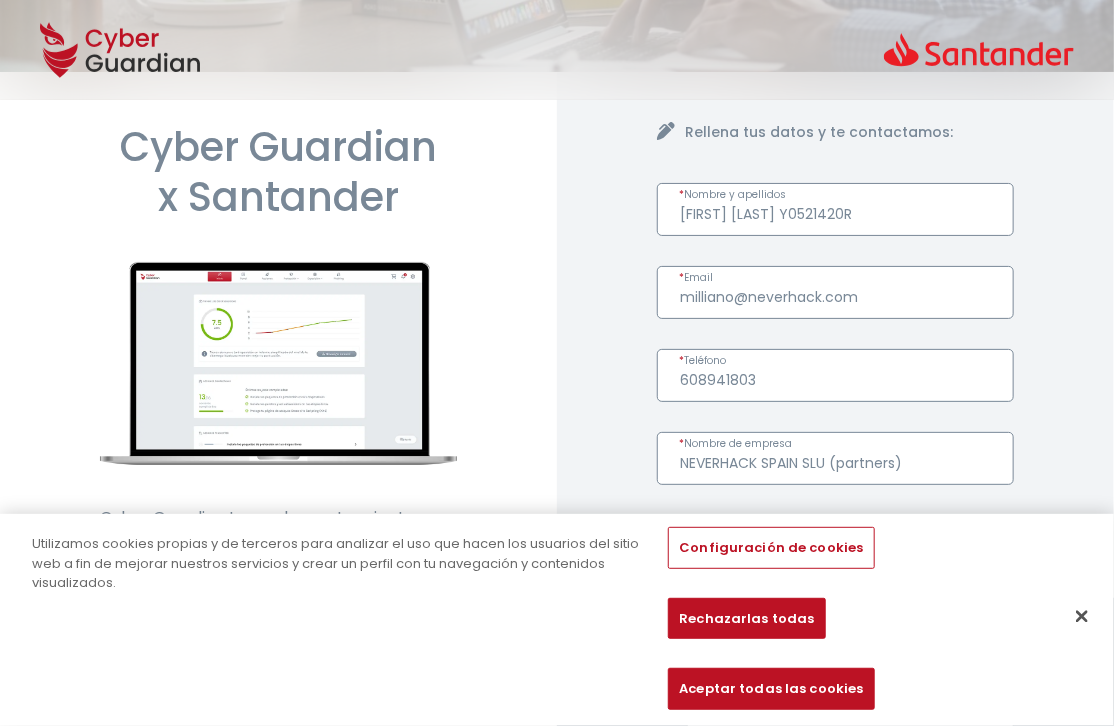 scroll, scrollTop: 200, scrollLeft: 0, axis: vertical 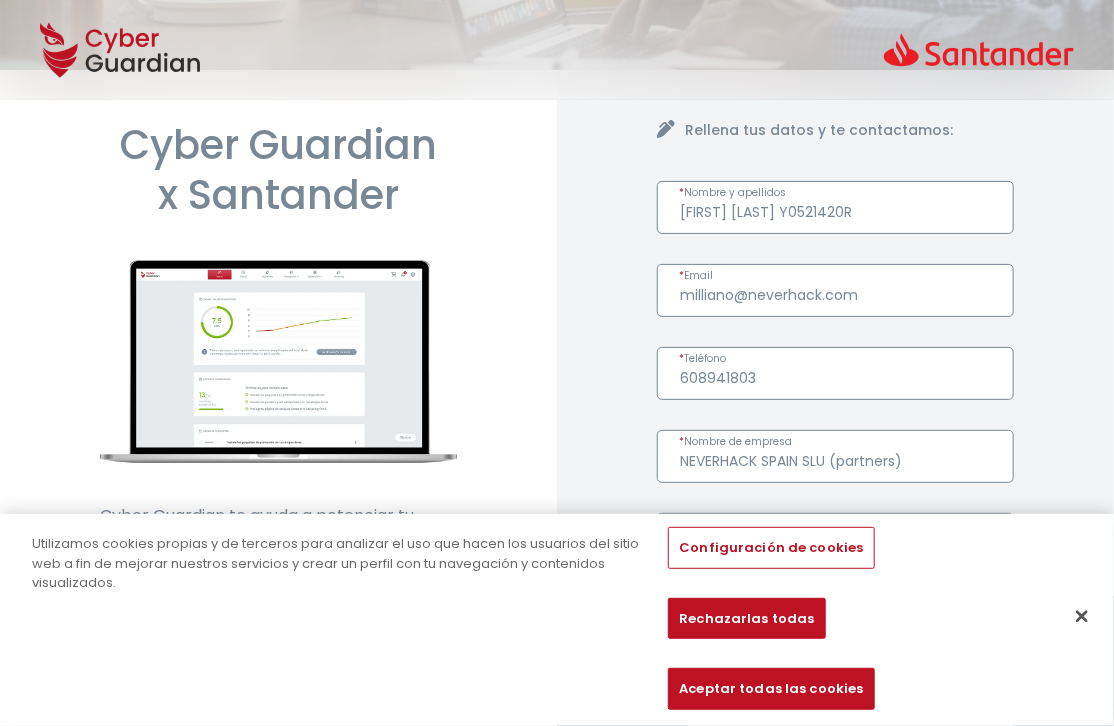 click on "[FIRST] [LAST] Y0521420R" at bounding box center (835, 207) 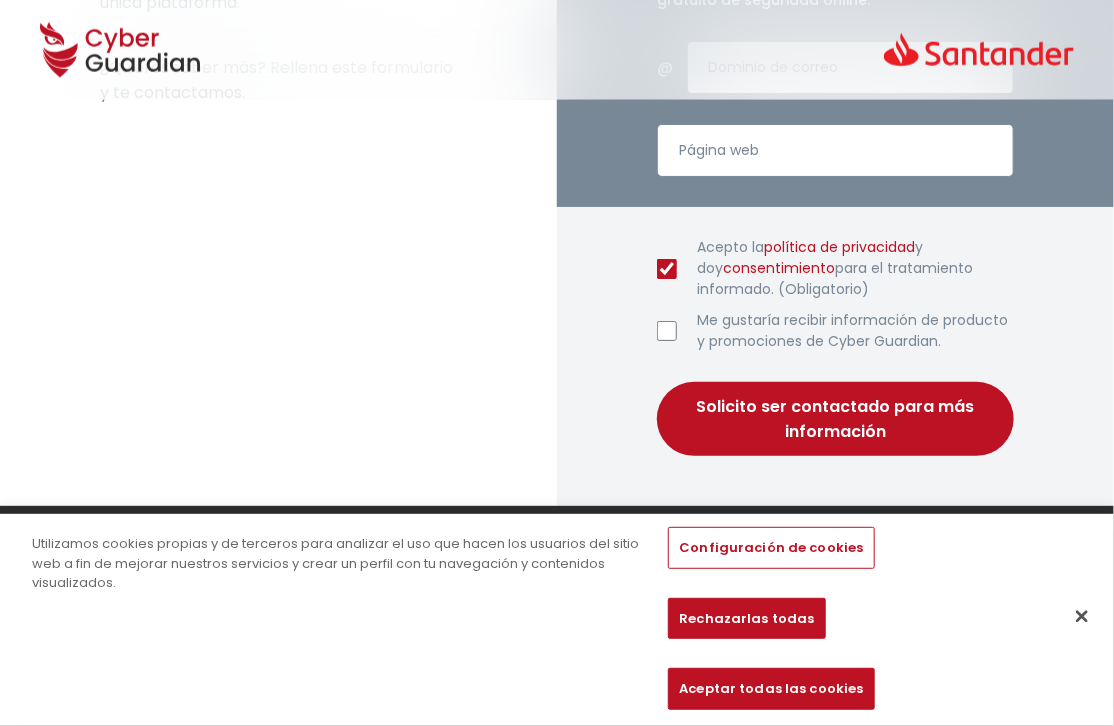 click on "Solicito ser contactado para más información" at bounding box center (835, 419) 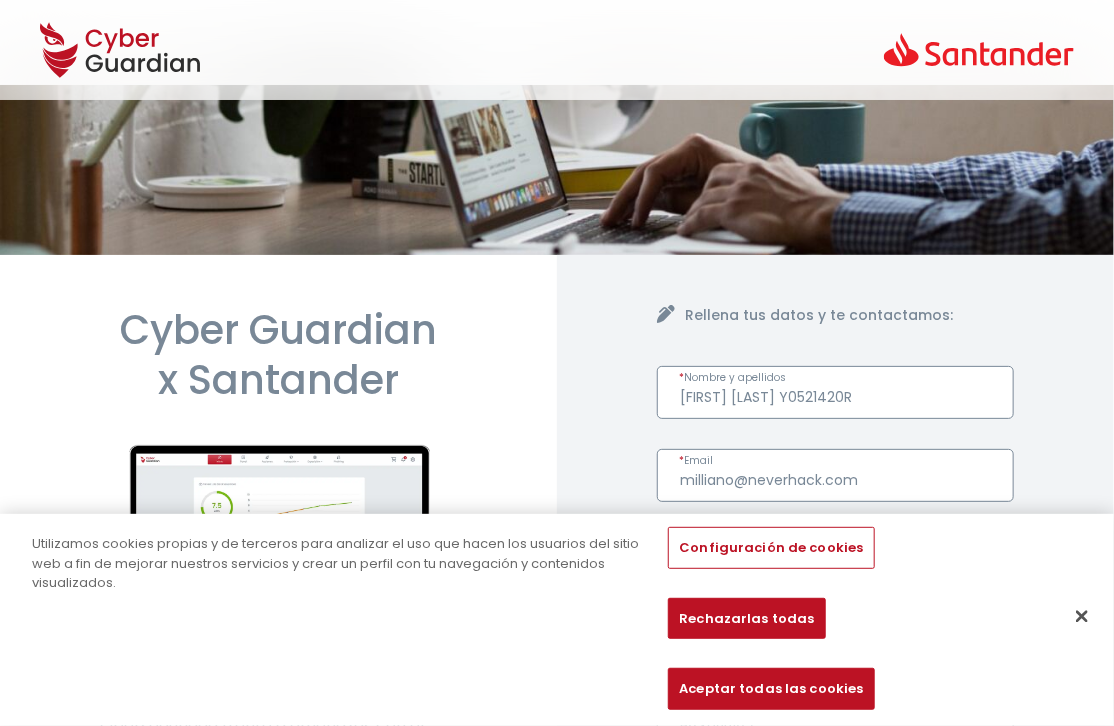 scroll, scrollTop: 0, scrollLeft: 0, axis: both 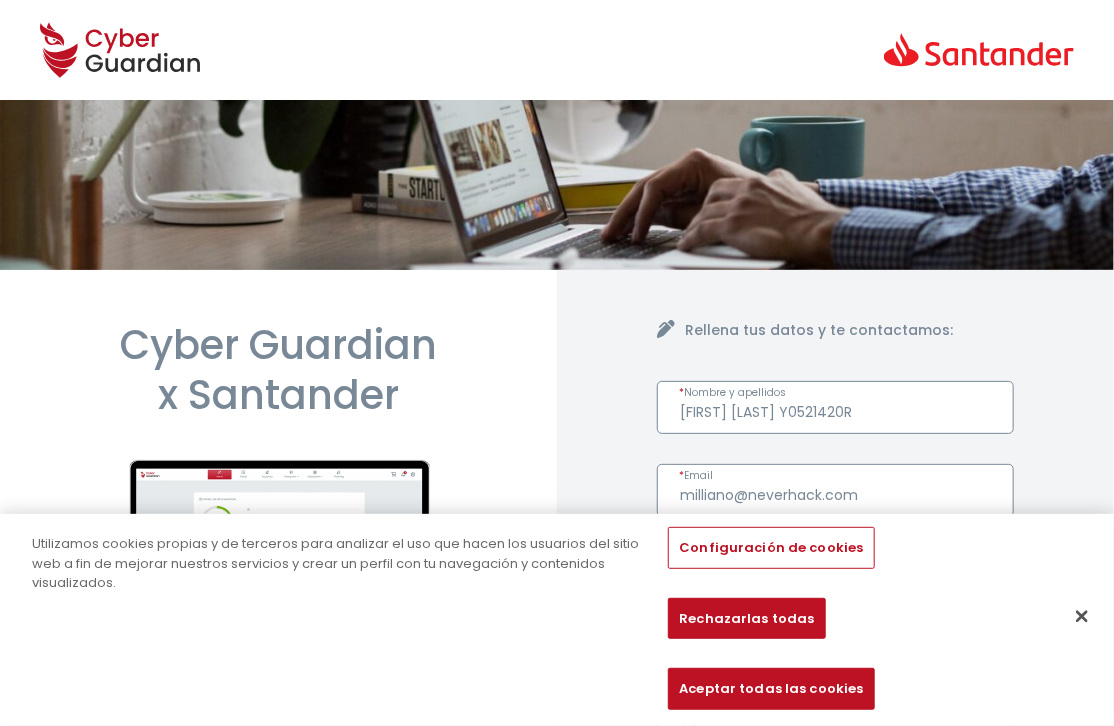 click on "[FIRST] [LAST] Y0521420R" at bounding box center (835, 407) 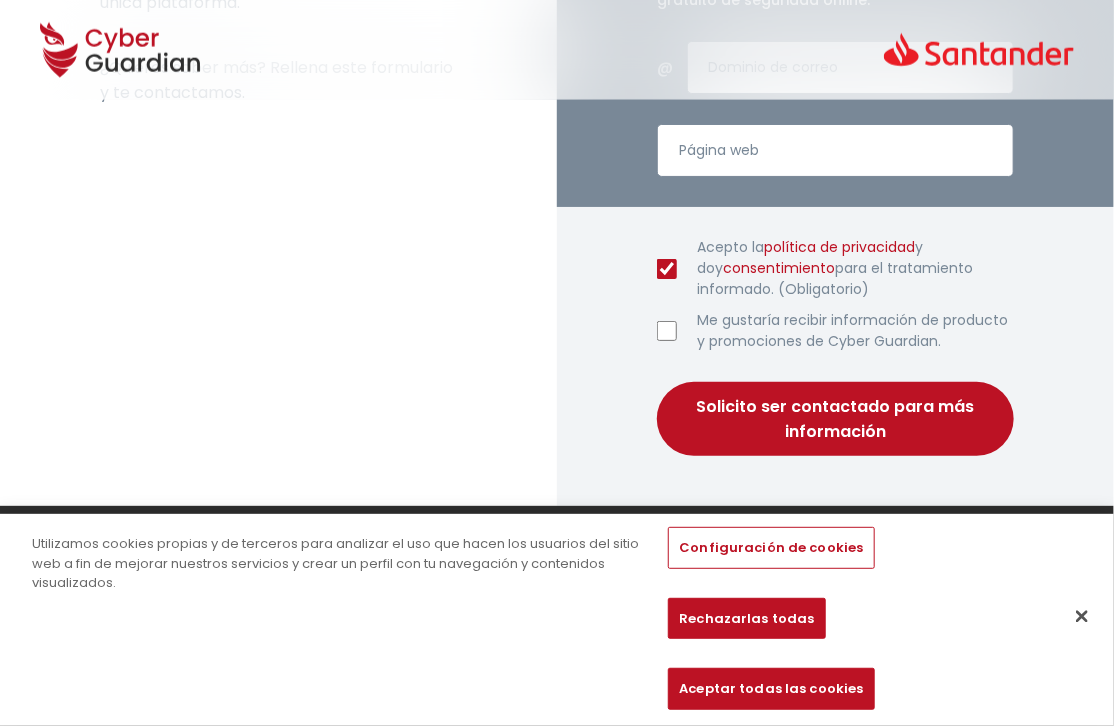 click on "Solicito ser contactado para más información" at bounding box center [835, 419] 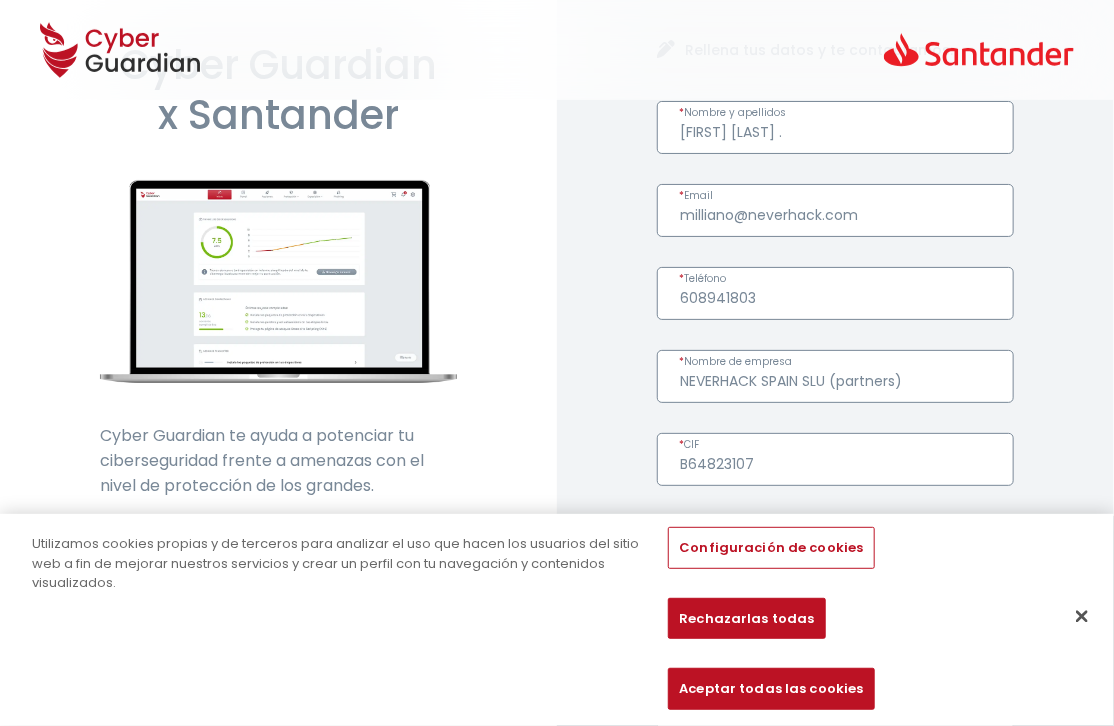 click on "[FIRST] [LAST] ." at bounding box center [835, 127] 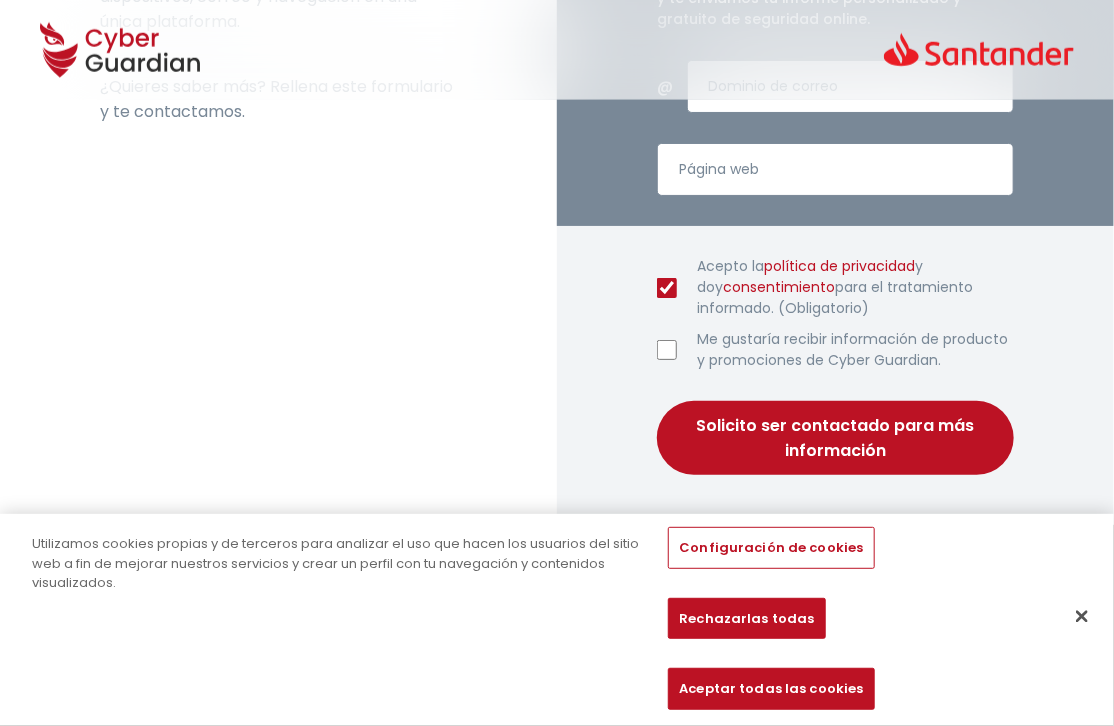 scroll, scrollTop: 878, scrollLeft: 0, axis: vertical 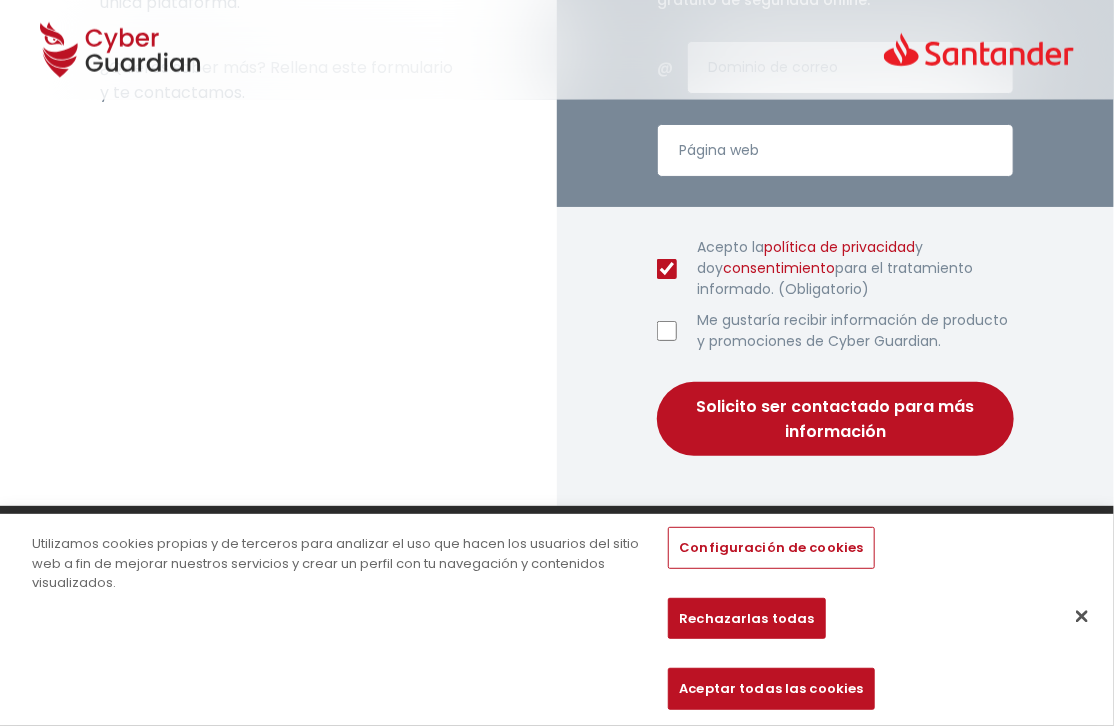 type on "[FIRST] [LAST]" 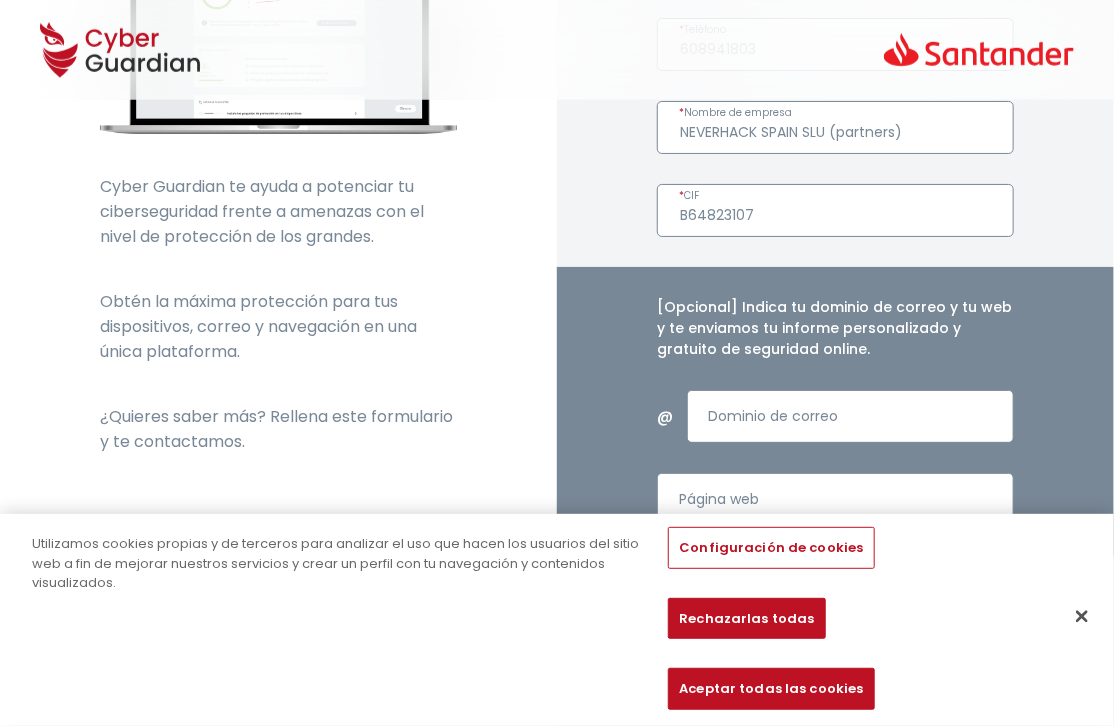 scroll, scrollTop: 129, scrollLeft: 0, axis: vertical 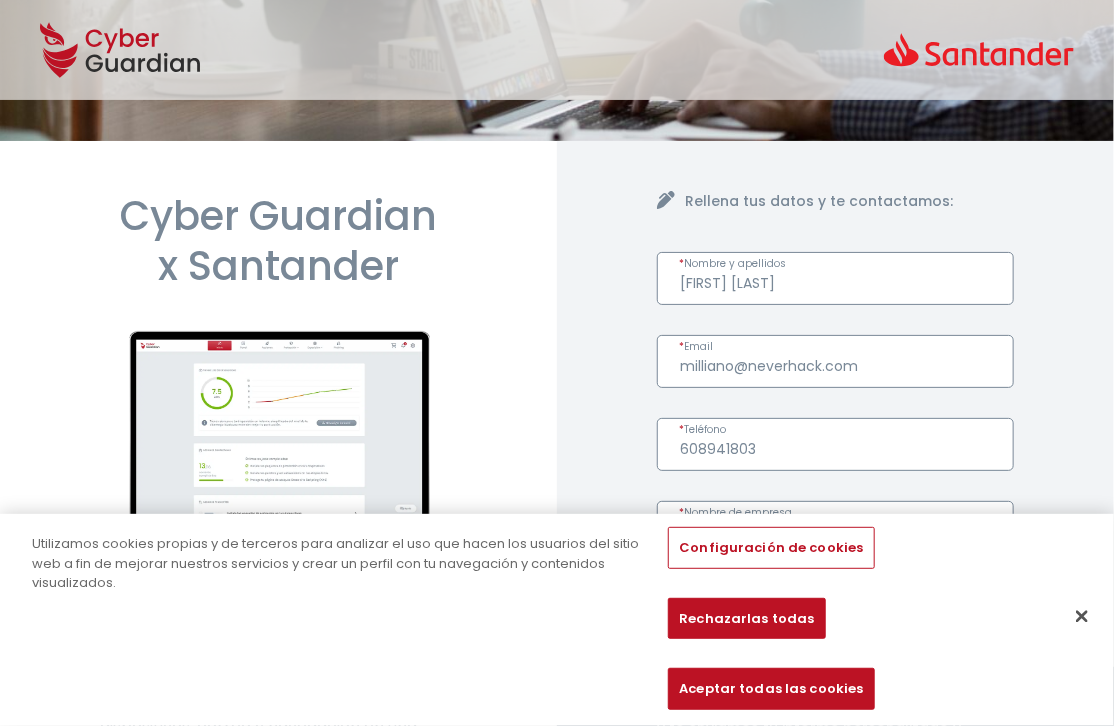 click on "[FIRST] [LAST]" at bounding box center [835, 278] 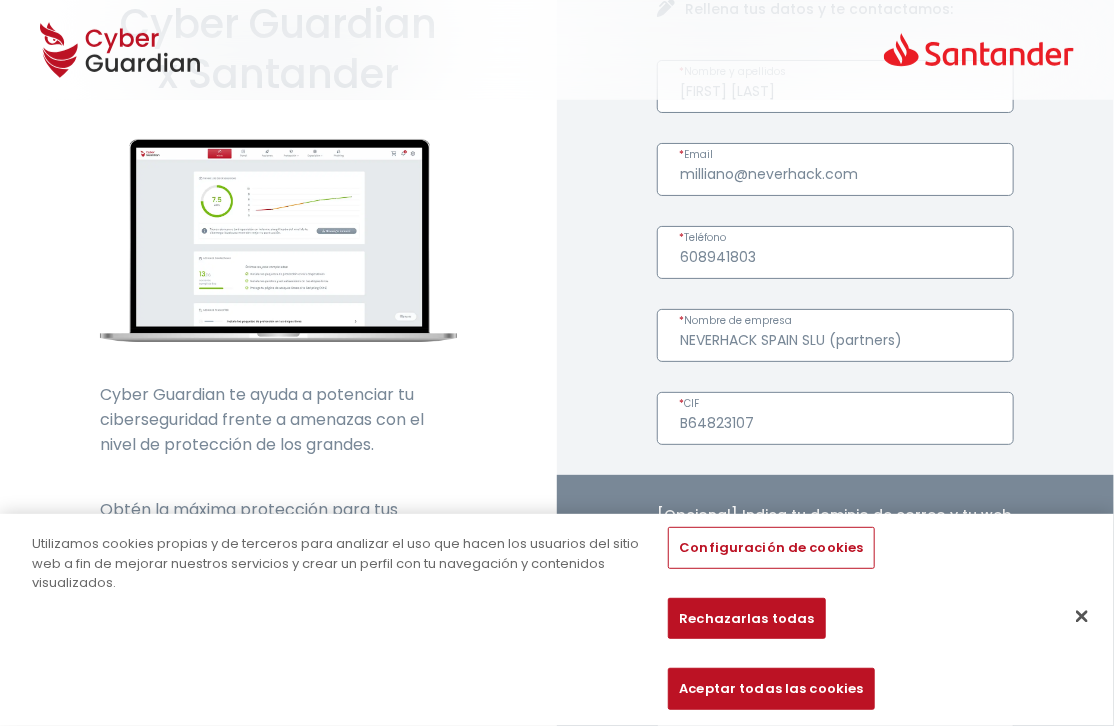 scroll, scrollTop: 329, scrollLeft: 0, axis: vertical 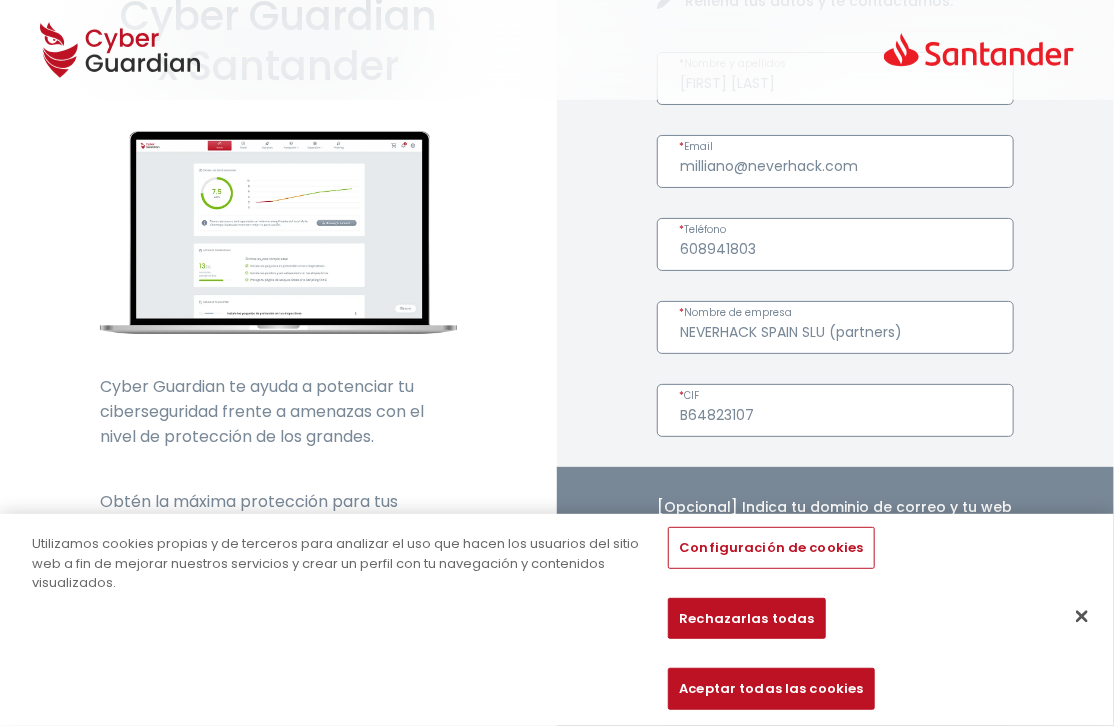 click on "NEVERHACK SPAIN SLU (partners)" at bounding box center [835, 327] 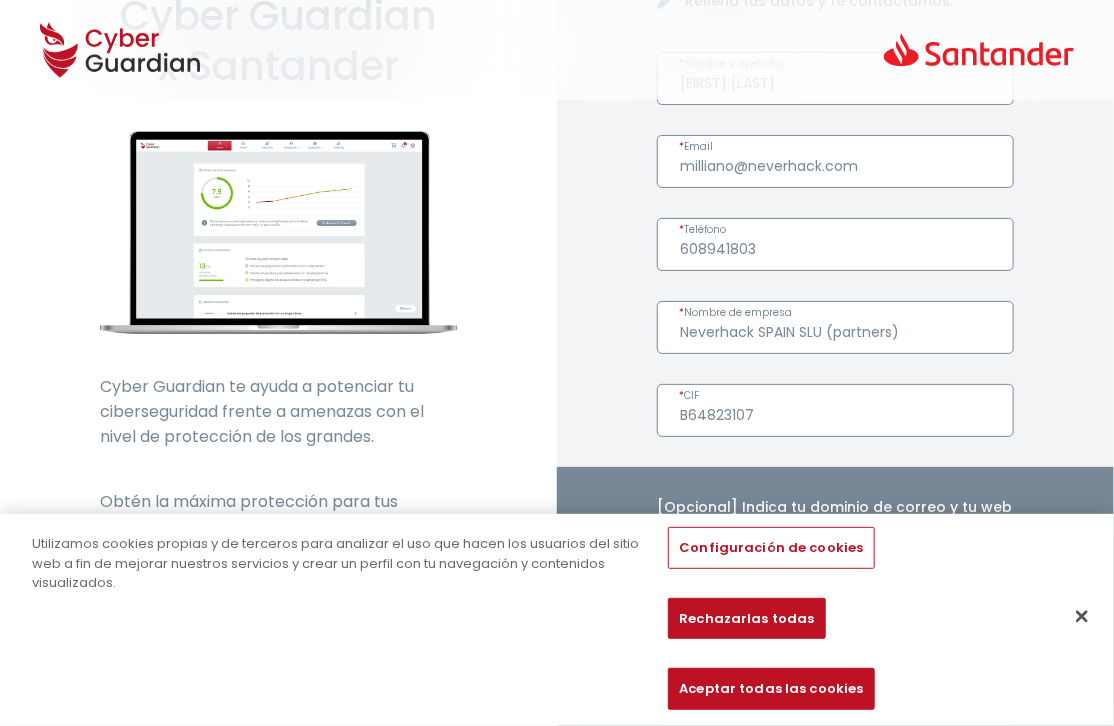 click on "[FIRST] [LAST]     *  Nombre y apellidos         milliano@example.com     *  Email         [PHONE]     *  Teléfono         Neverhack SPAIN SLU (partners)     *  Nombre de empresa         B64823107     *  CIF          [Opcional] Indica tu dominio de correo y tu web y te enviamos tu informe personalizado y gratuito de seguridad online.      @         Dominio de correo               Página web                Acepto la  política de privacidad  y doy  consentimiento  para el tratamiento informado. (Obligatorio)          Me gustaría recibir información de producto y promociones de Cyber Guardian.          Solicito ser contactado para más información" at bounding box center [835, 528] 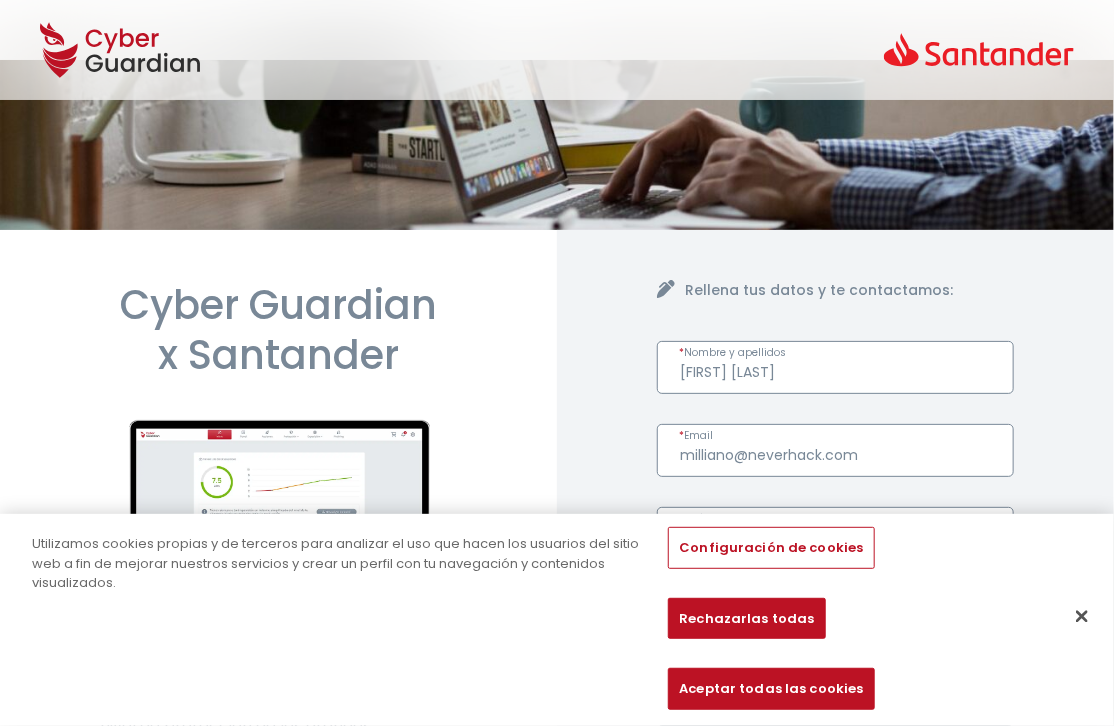 scroll, scrollTop: 29, scrollLeft: 0, axis: vertical 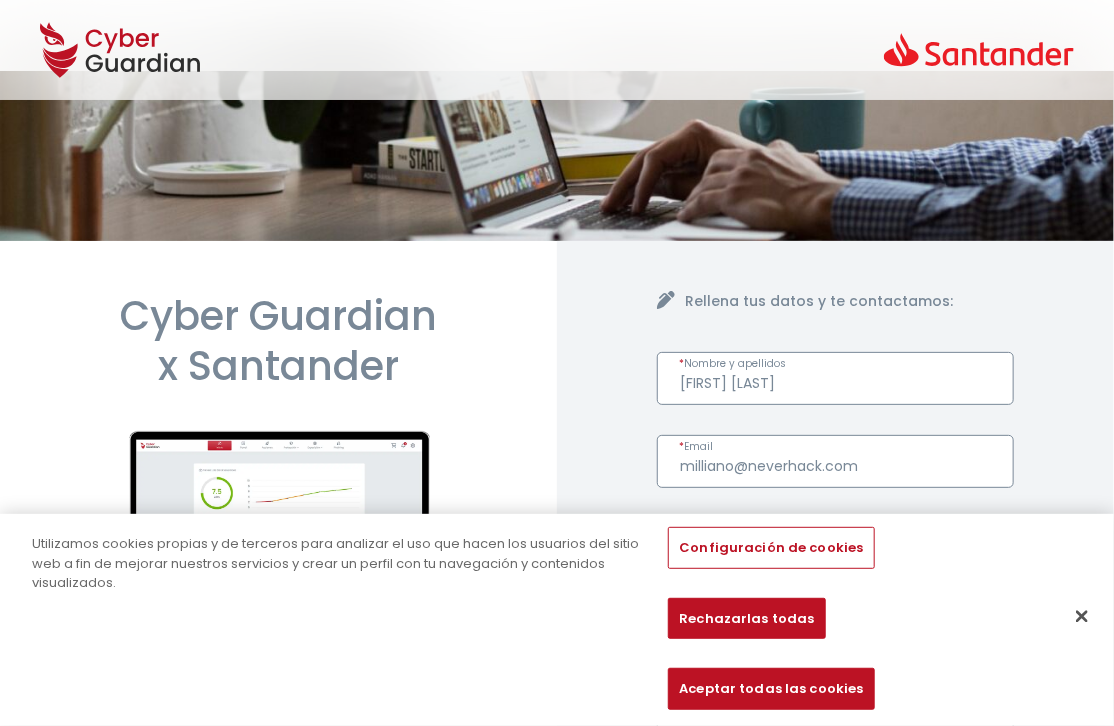 type on "Neverhack SpainSLU (partners)" 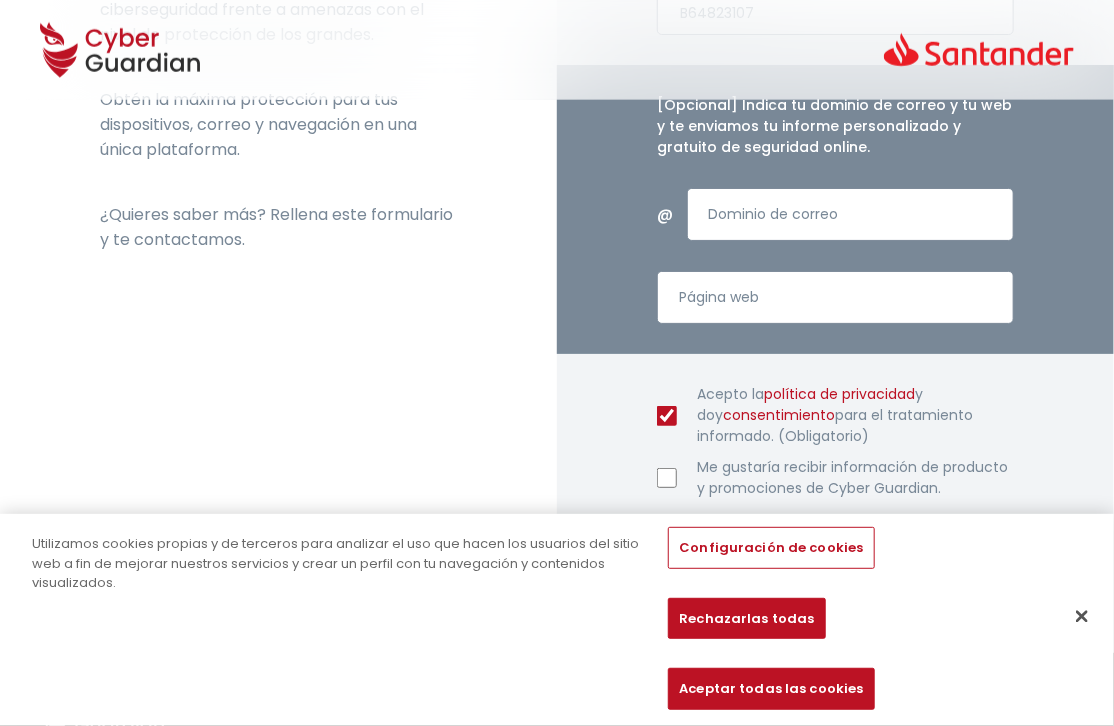 scroll, scrollTop: 878, scrollLeft: 0, axis: vertical 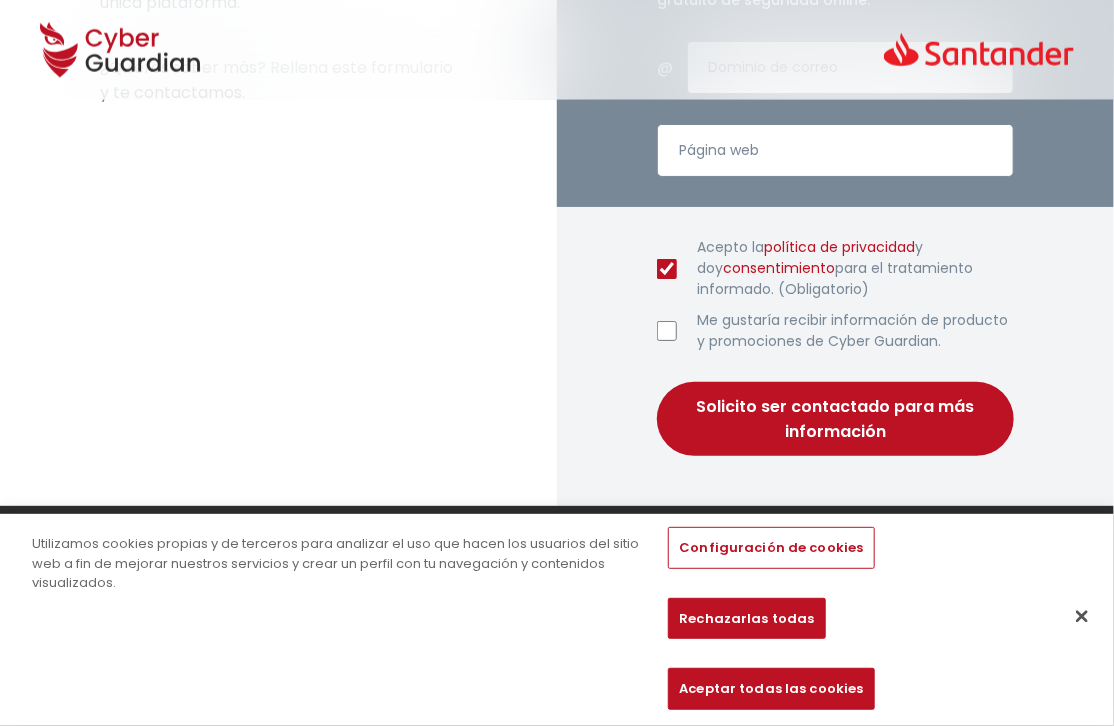 type on "[FIRST] [LAST] -" 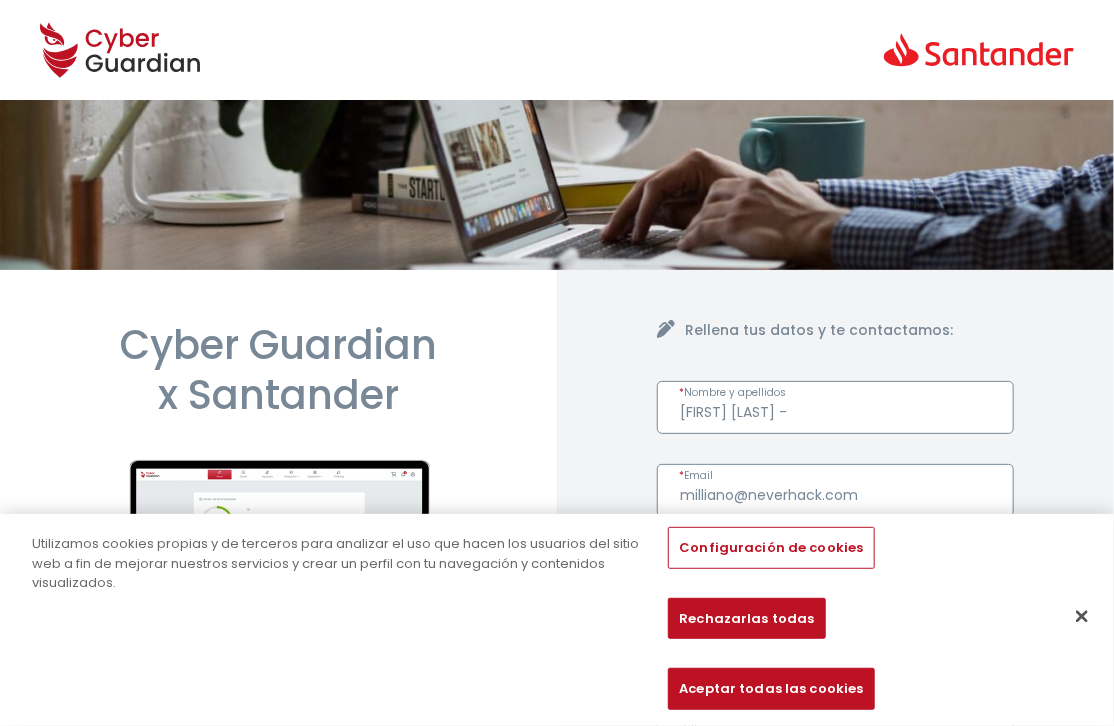 scroll, scrollTop: 300, scrollLeft: 0, axis: vertical 